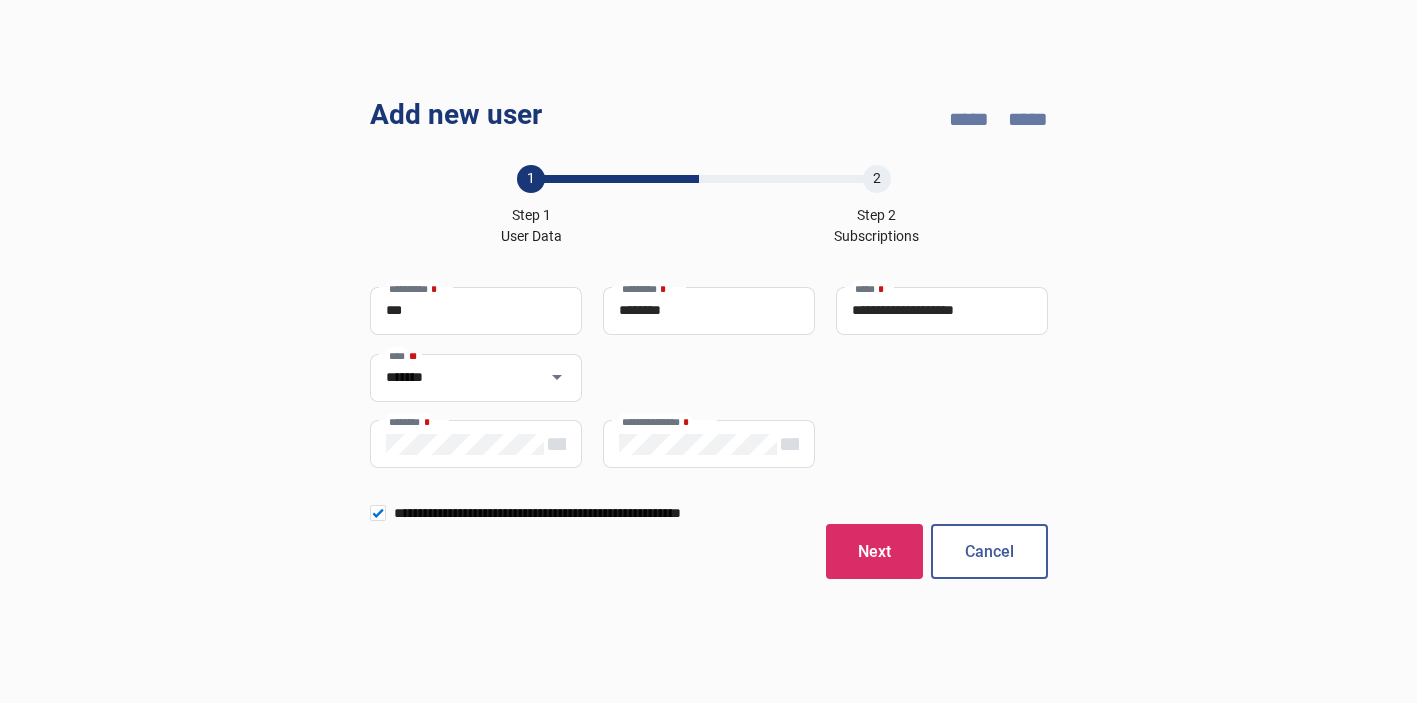 scroll, scrollTop: 0, scrollLeft: 0, axis: both 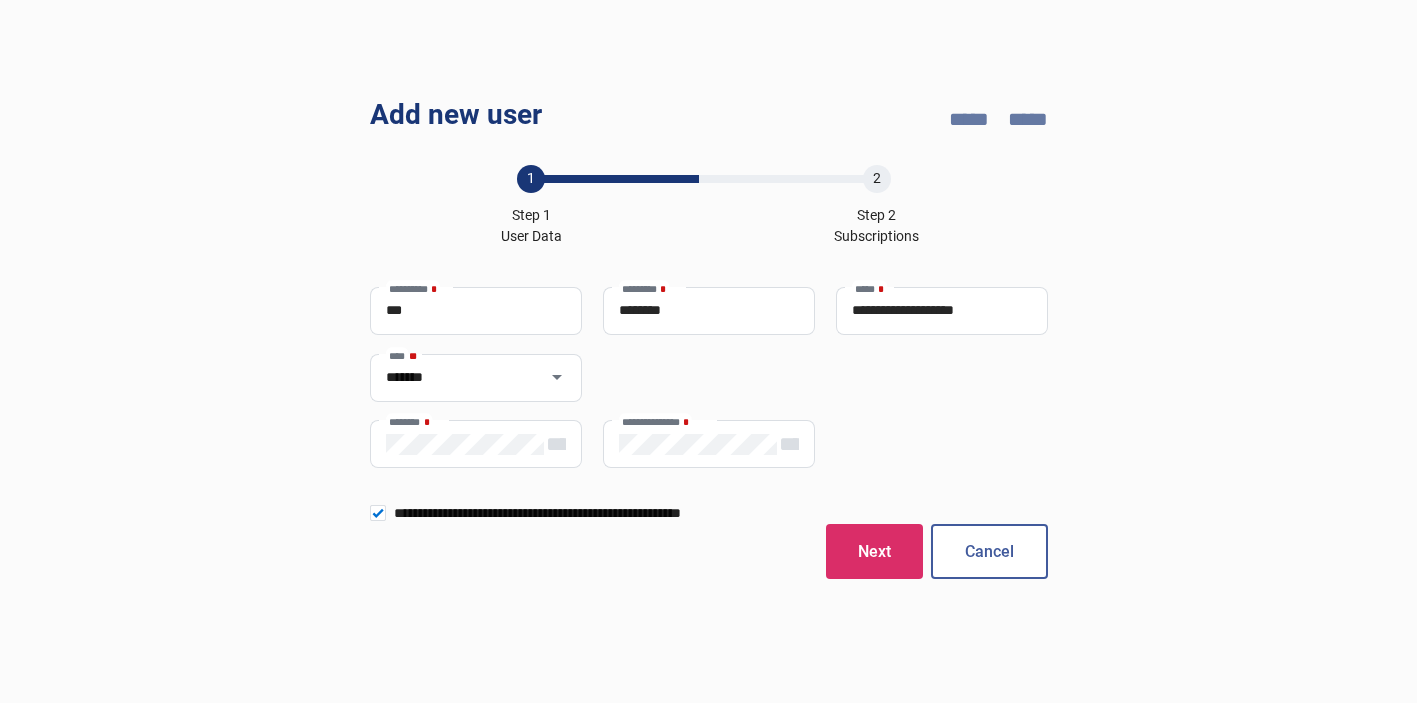 click on "**********" at bounding box center (708, 513) 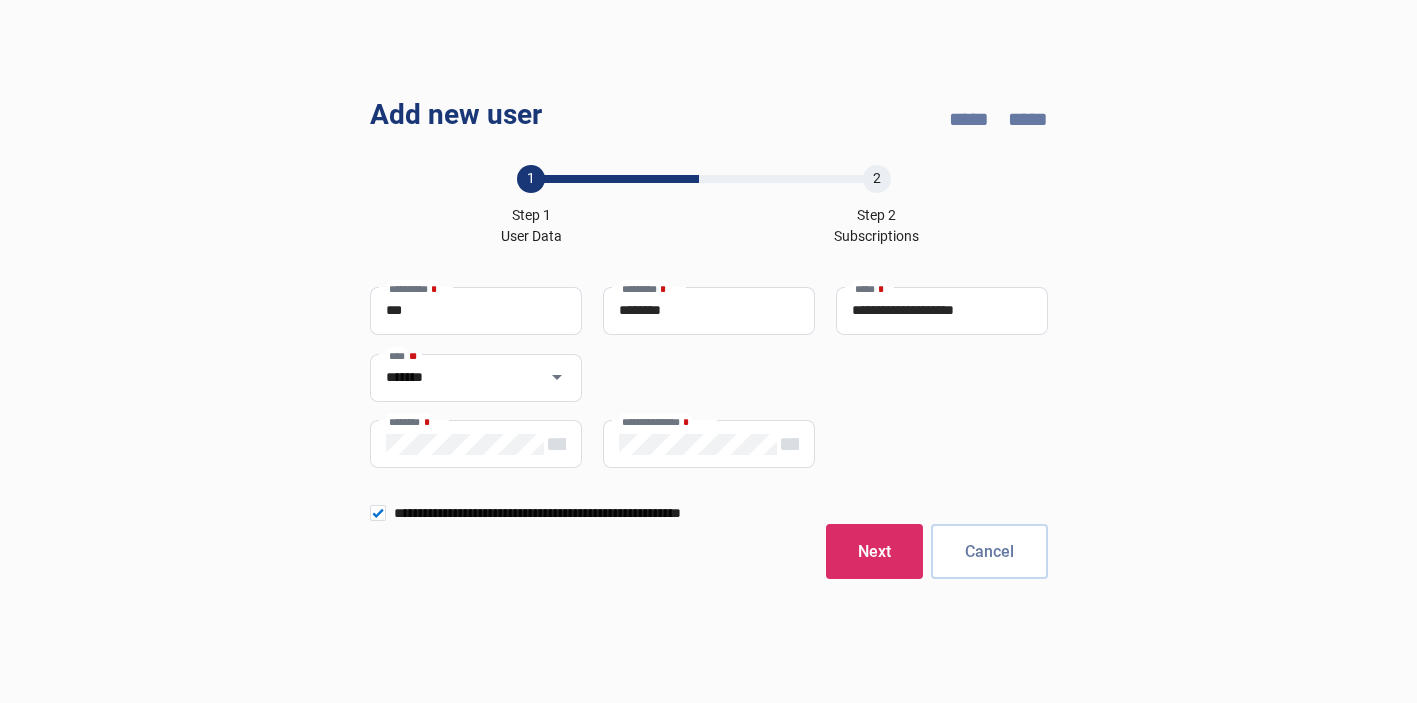 click on "Cancel" at bounding box center (989, 551) 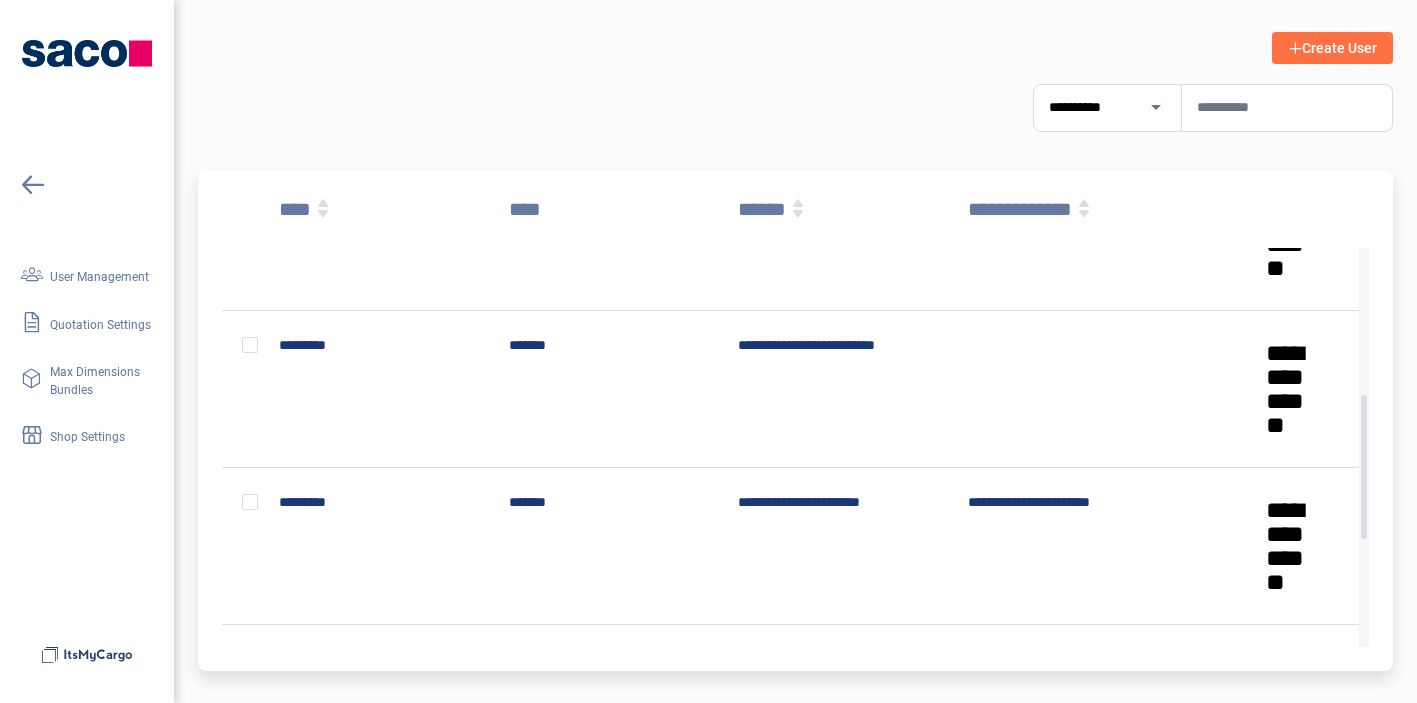 click on "add" 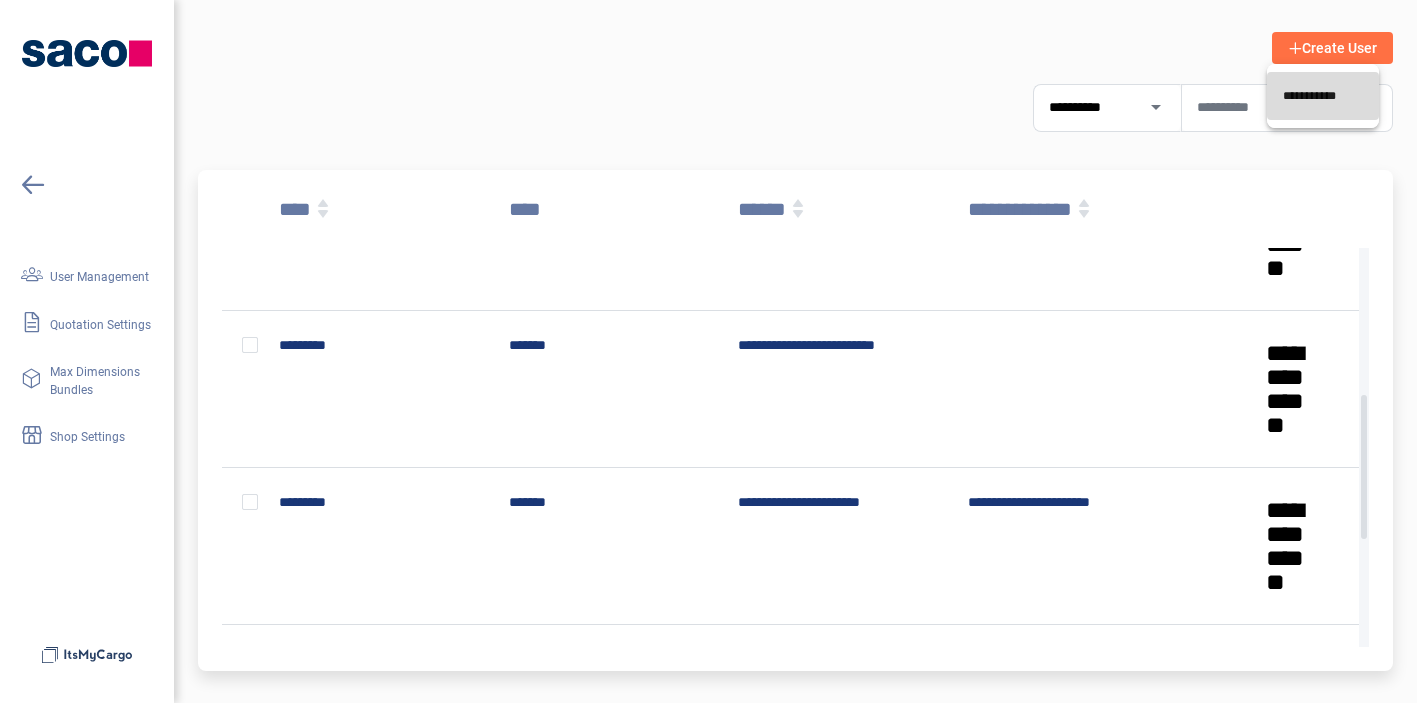 click on "**********" at bounding box center [1323, 96] 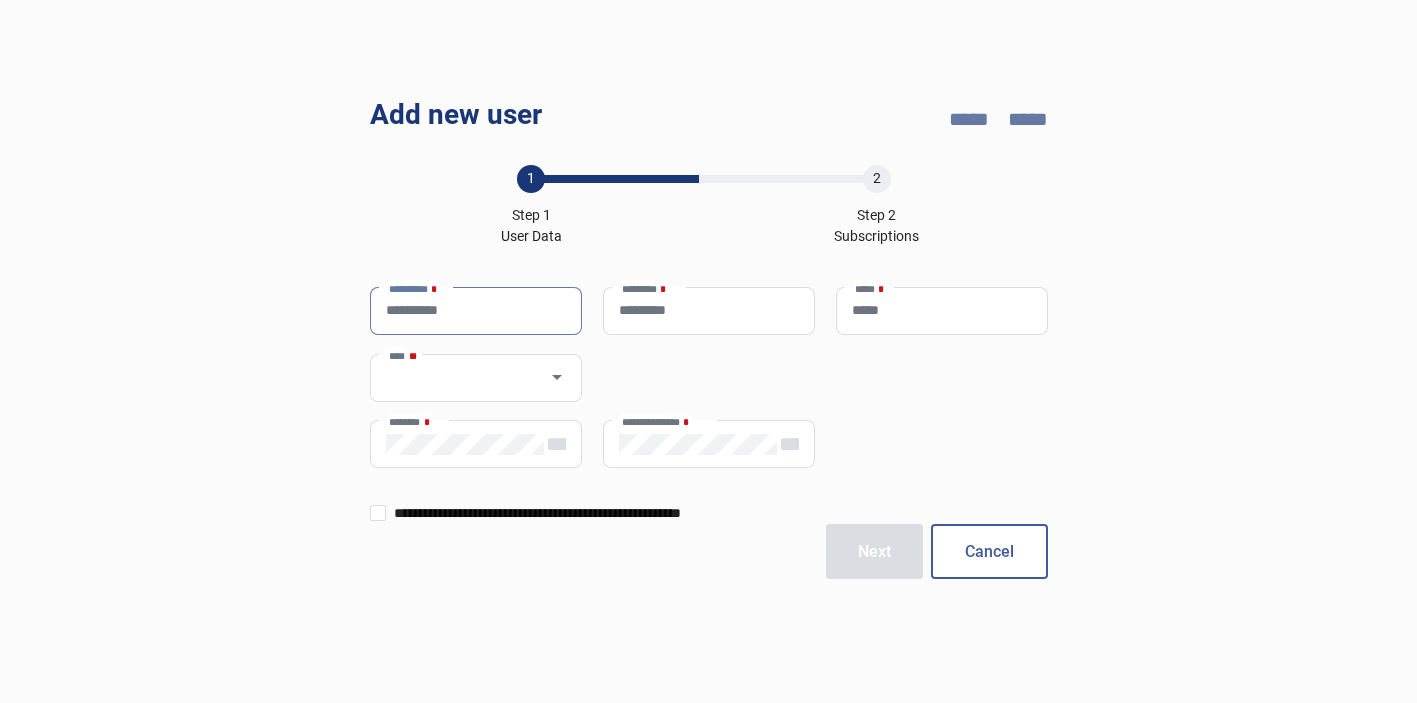 type on "**********" 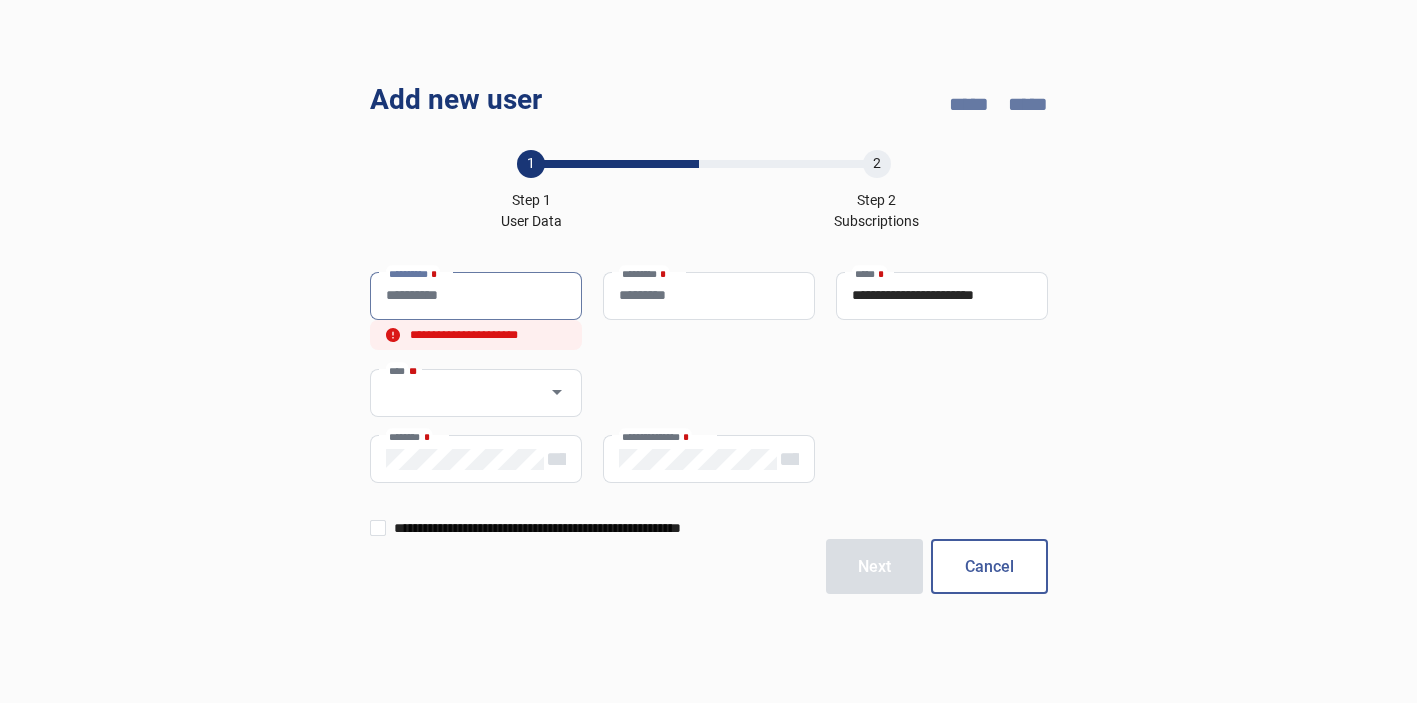 paste on "**********" 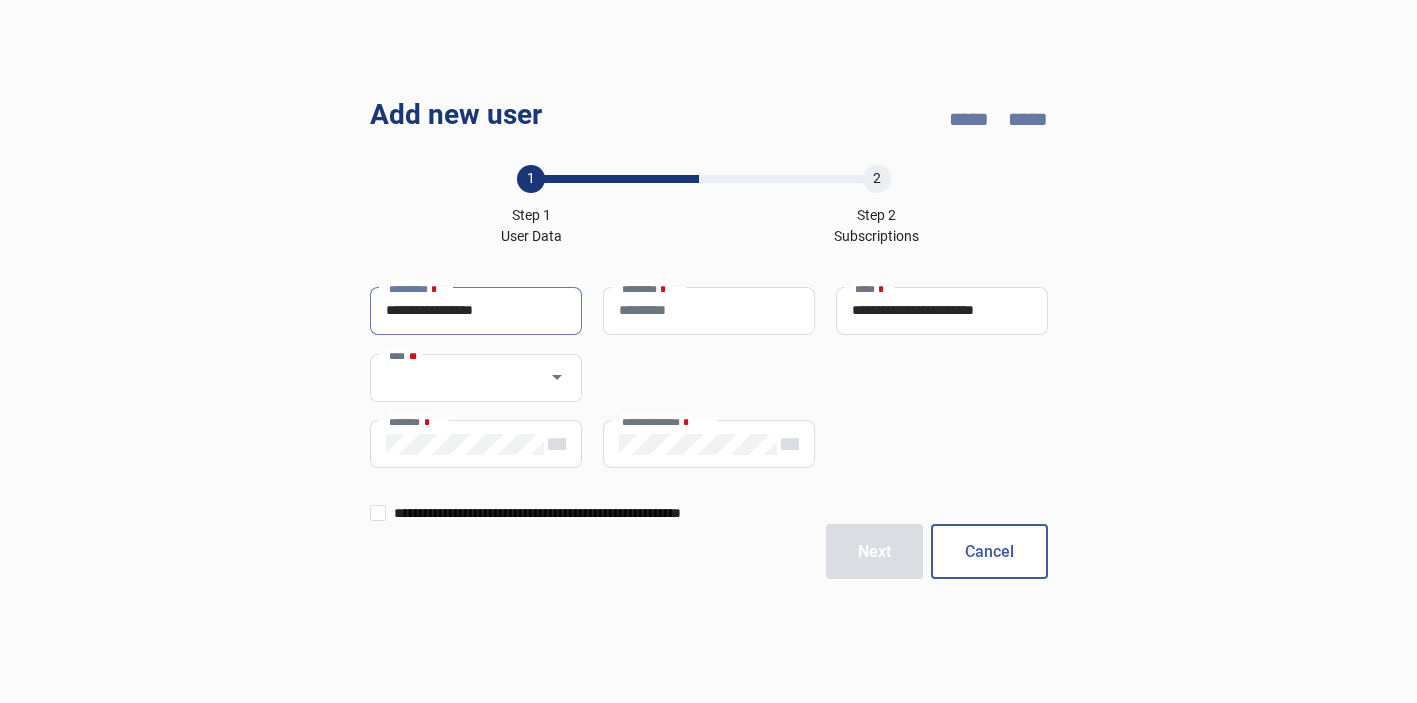 drag, startPoint x: 518, startPoint y: 307, endPoint x: 442, endPoint y: 307, distance: 76 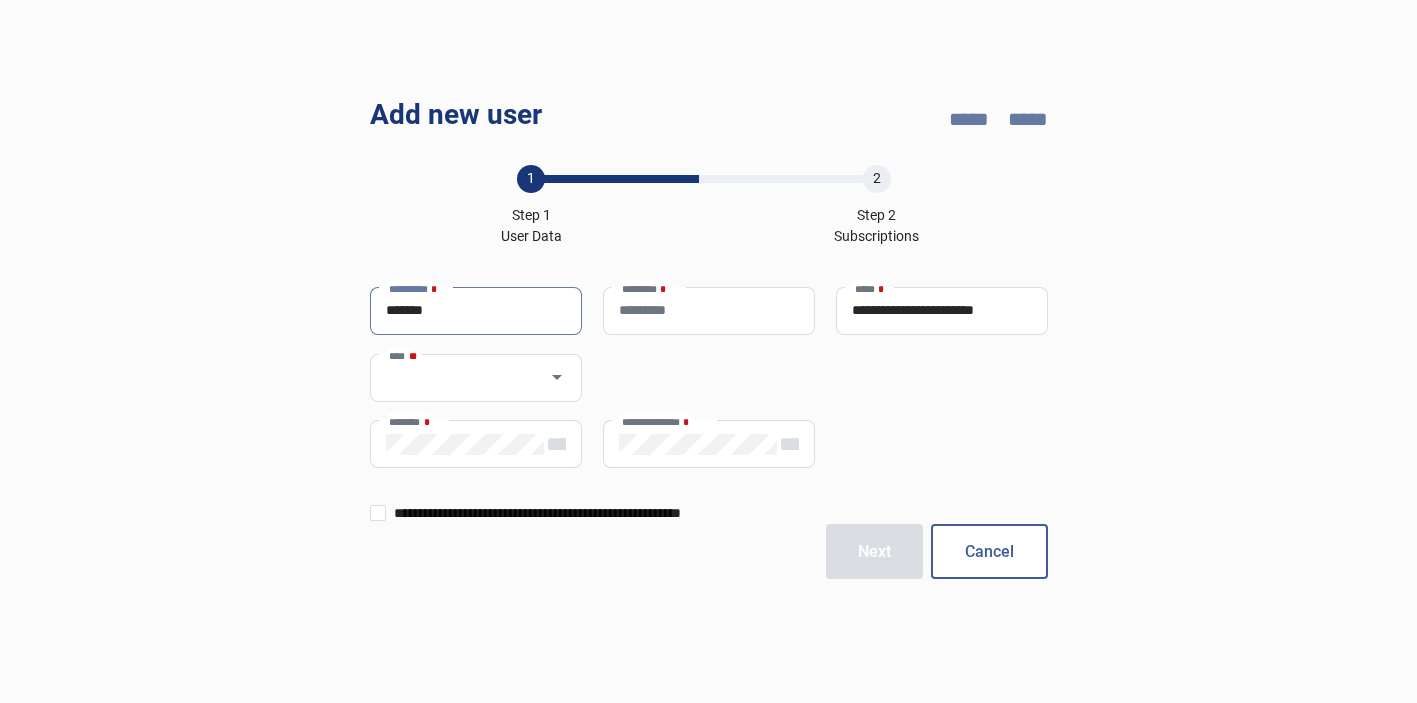 type on "*******" 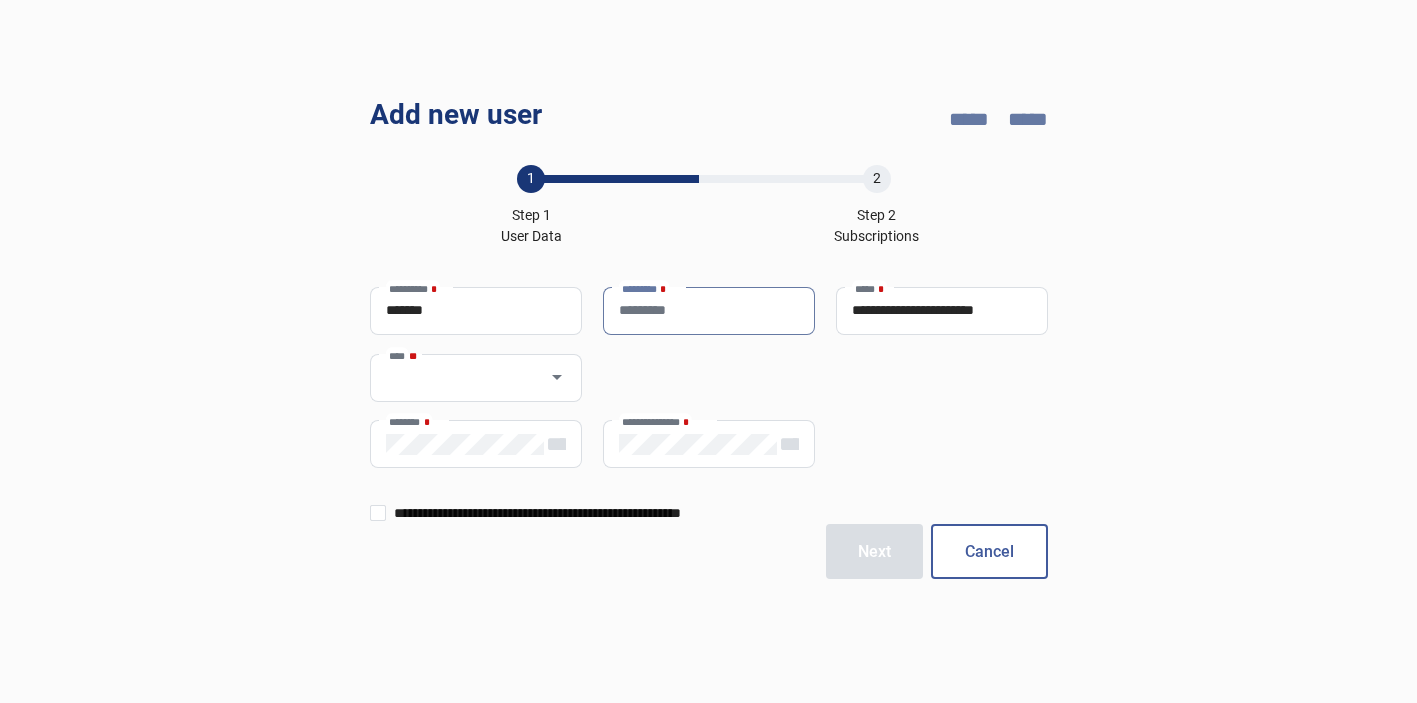 paste on "*********" 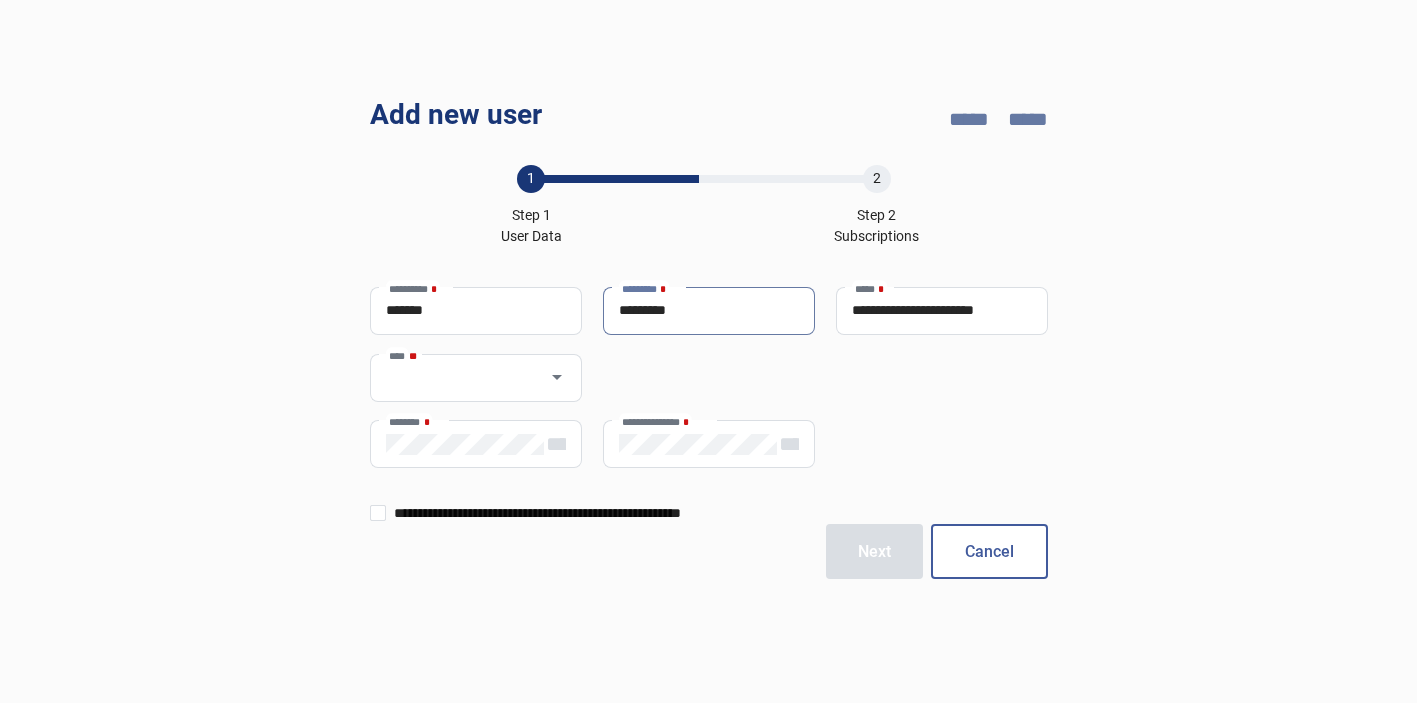 type on "*********" 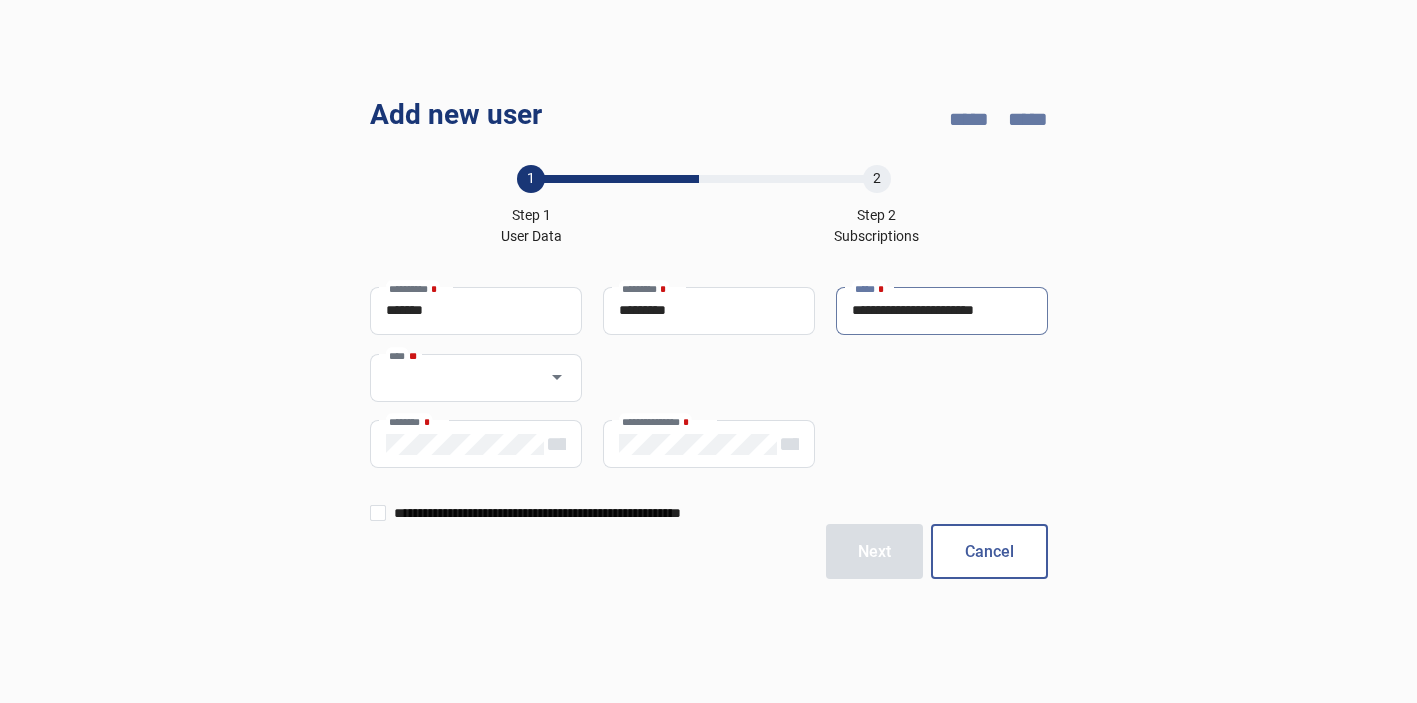 click on "**********" at bounding box center [942, 310] 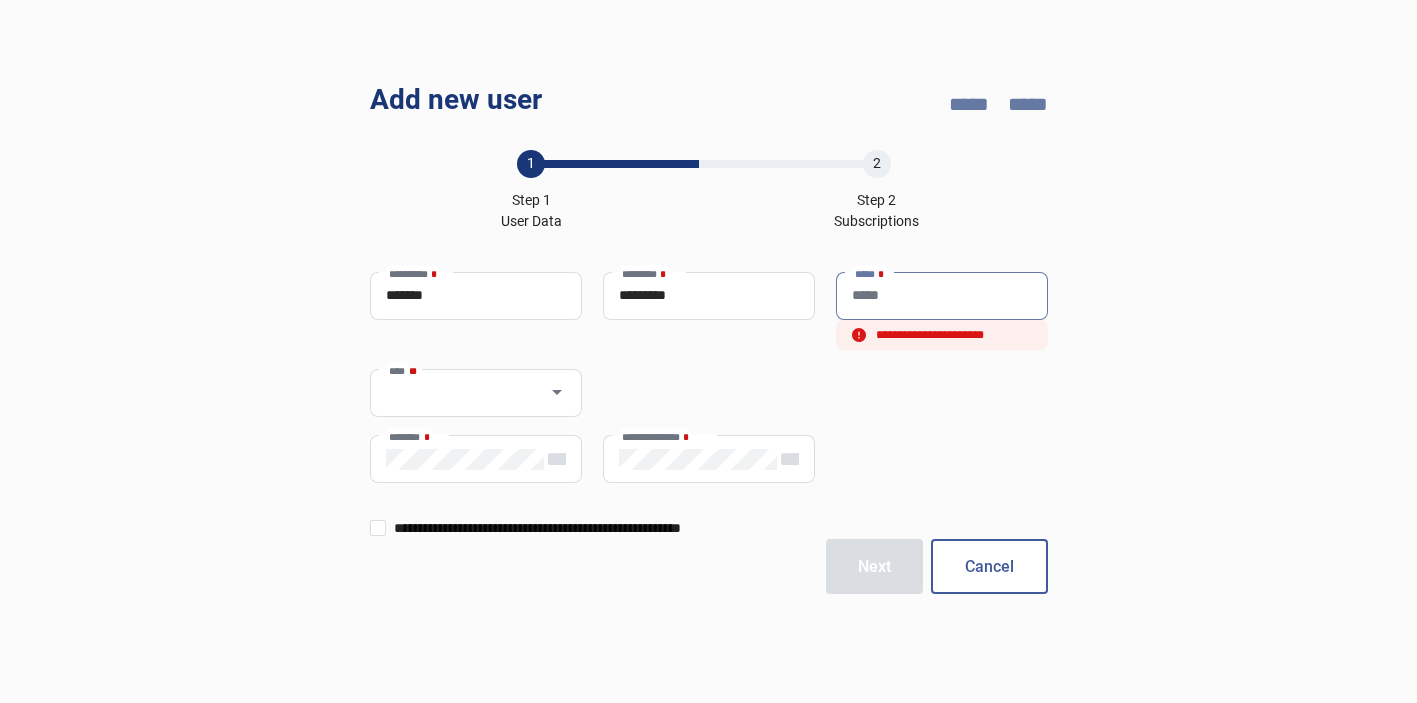 paste on "*********" 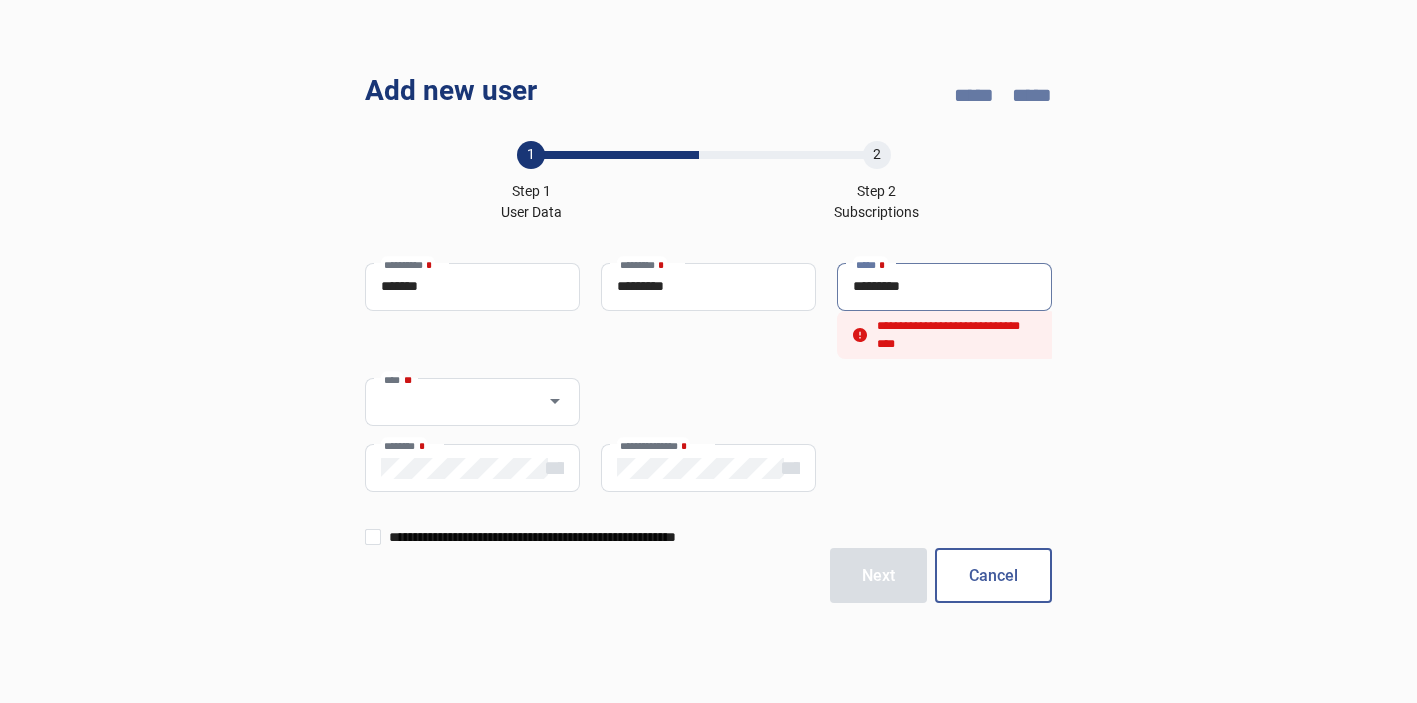 click on "*********" at bounding box center (944, 286) 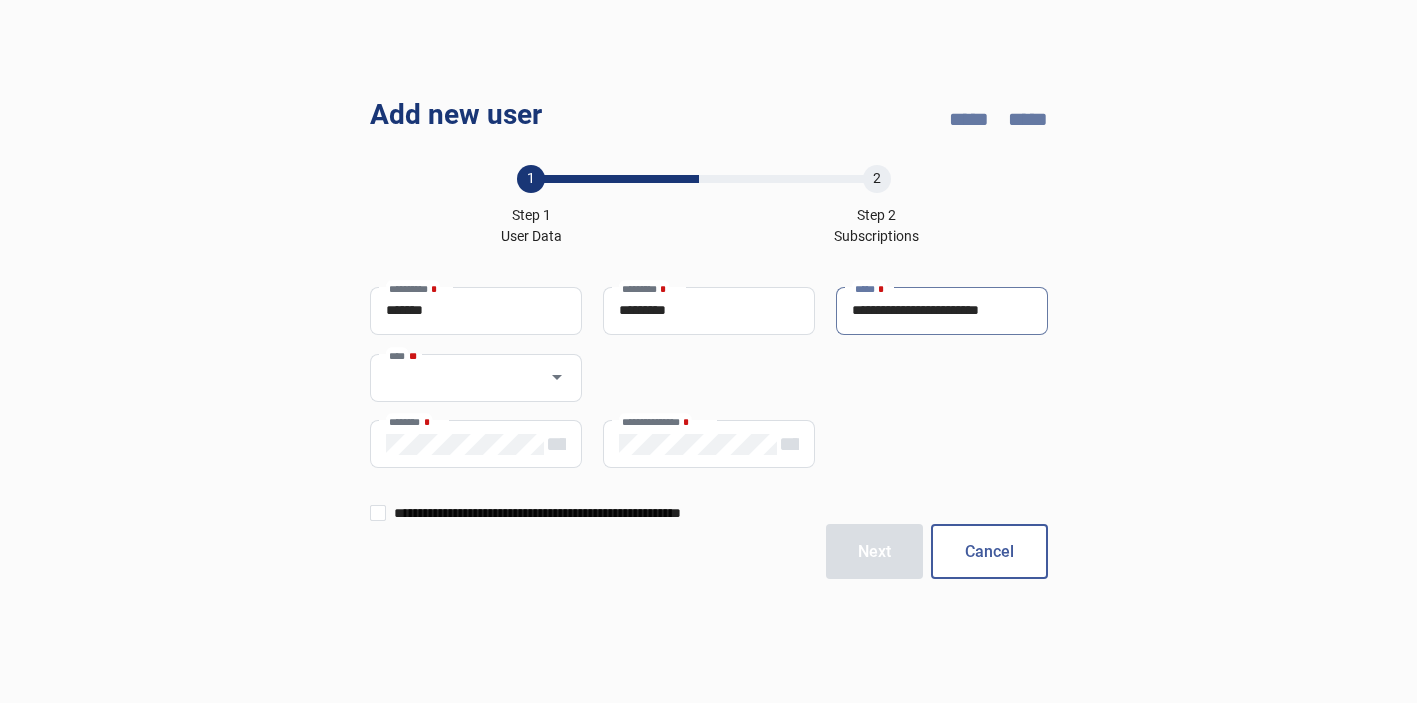 type on "**********" 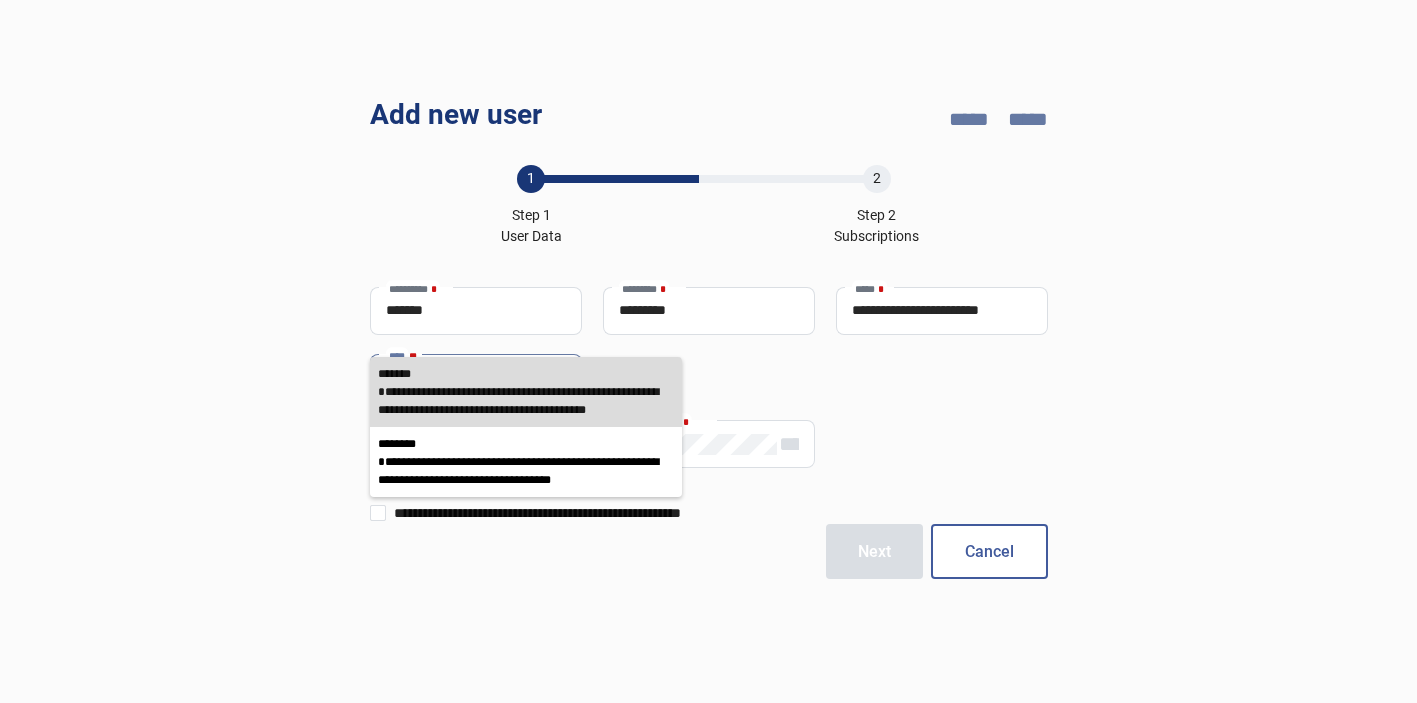 click on "**********" at bounding box center [526, 401] 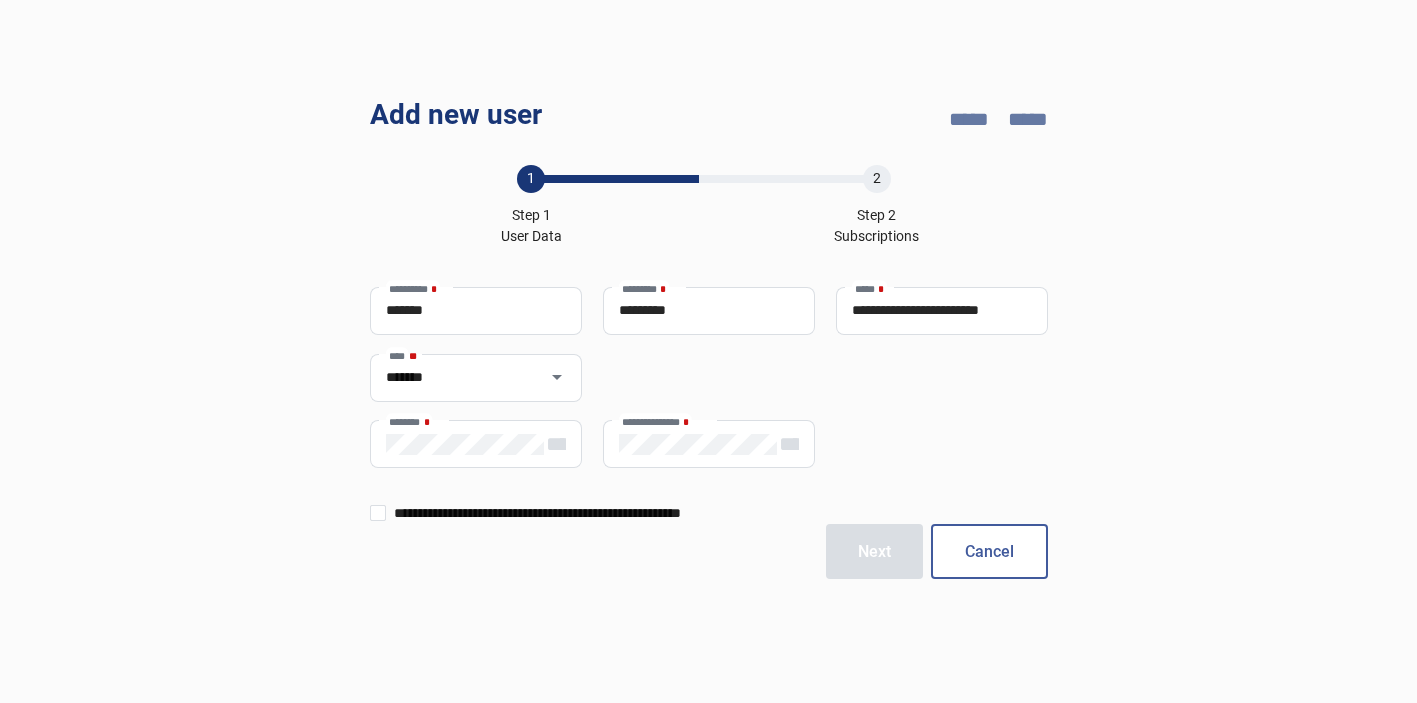 click on "******** *" at bounding box center [465, 444] 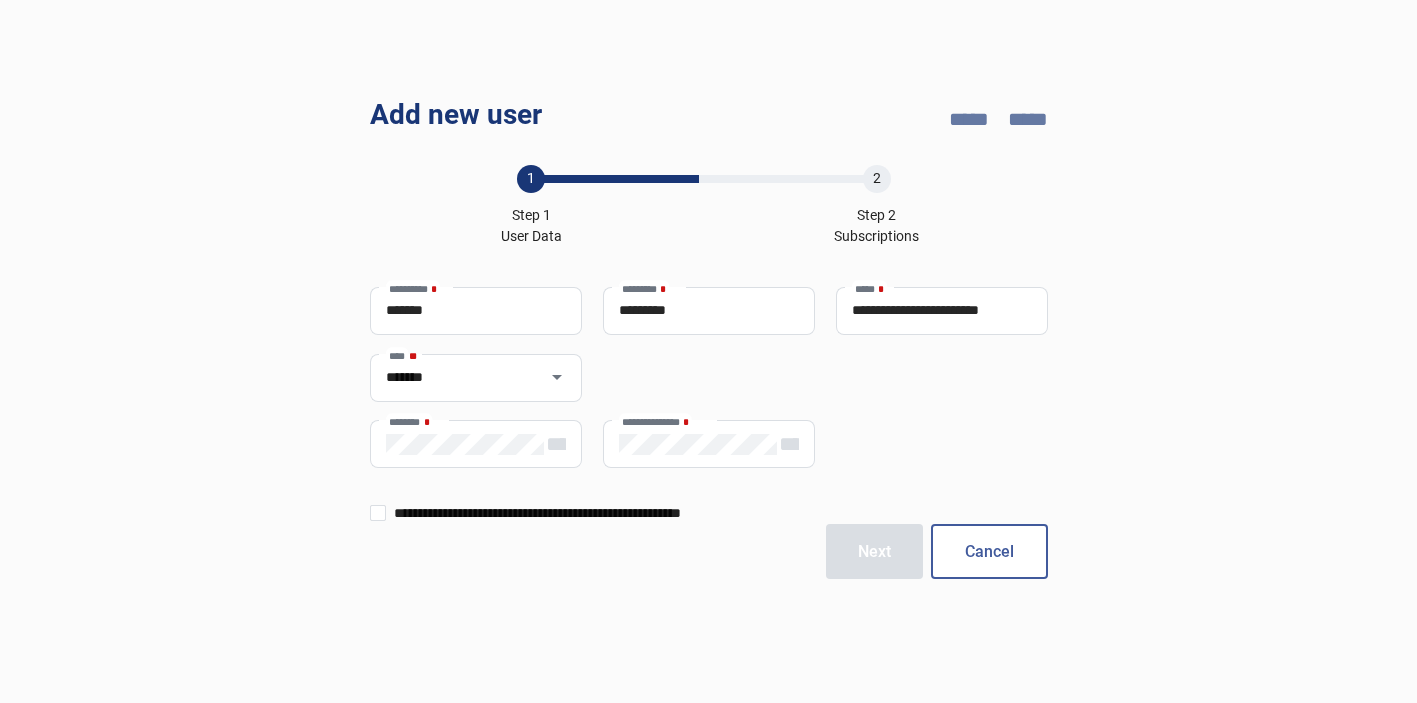 click on "******** *" at bounding box center [465, 444] 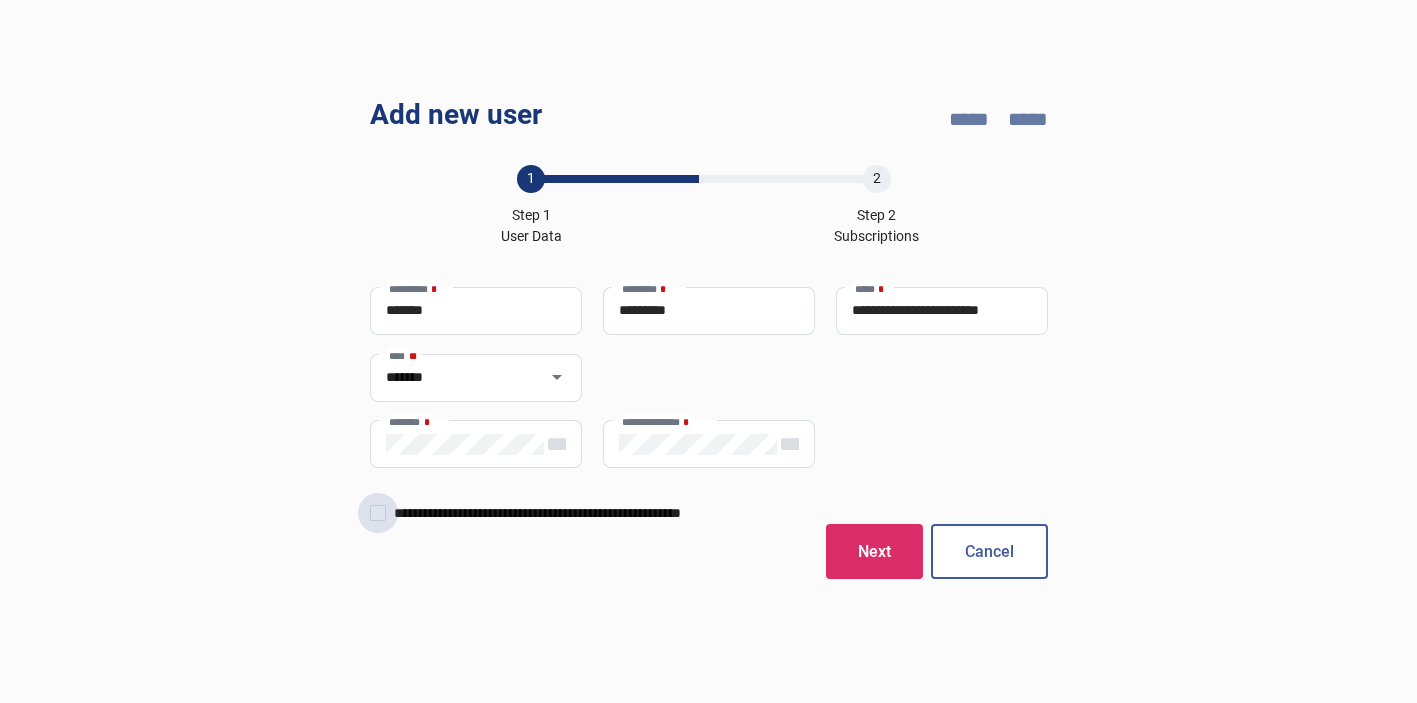 click at bounding box center [378, 513] 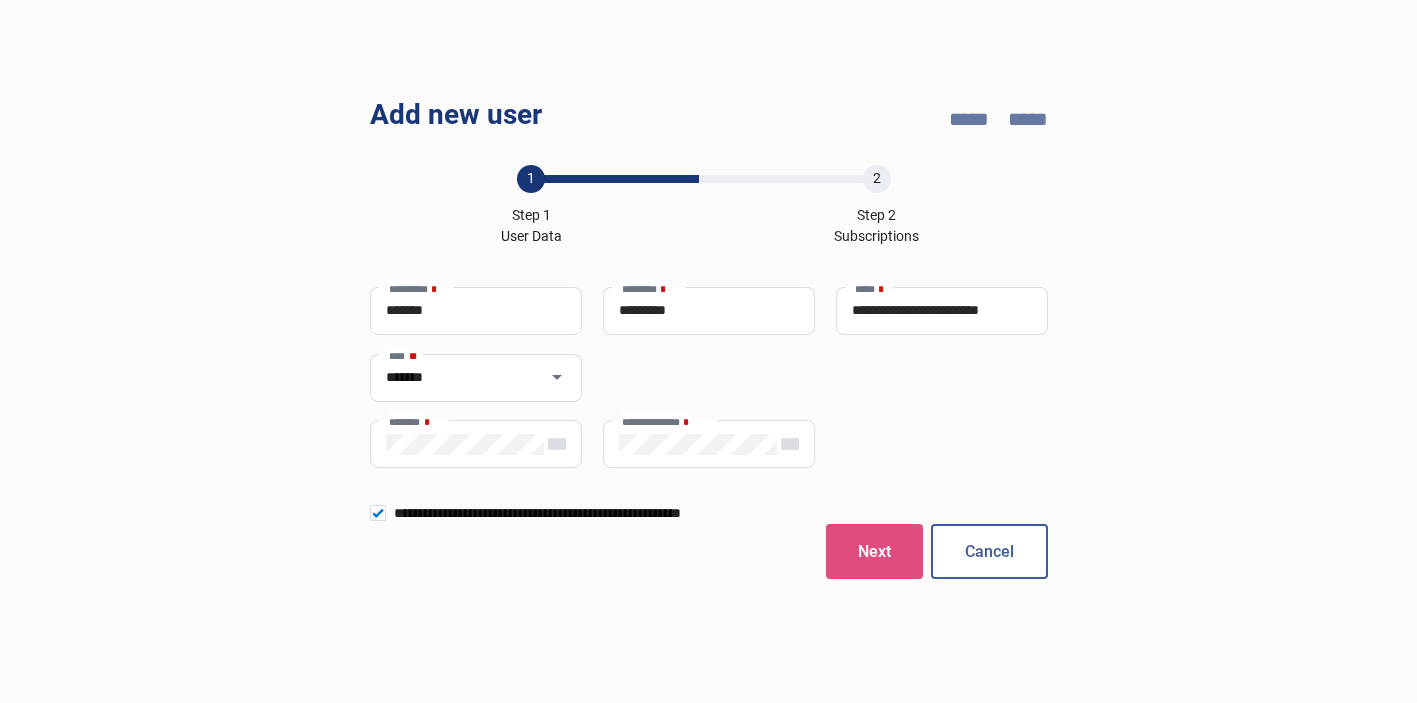 click on "Next" at bounding box center [874, 551] 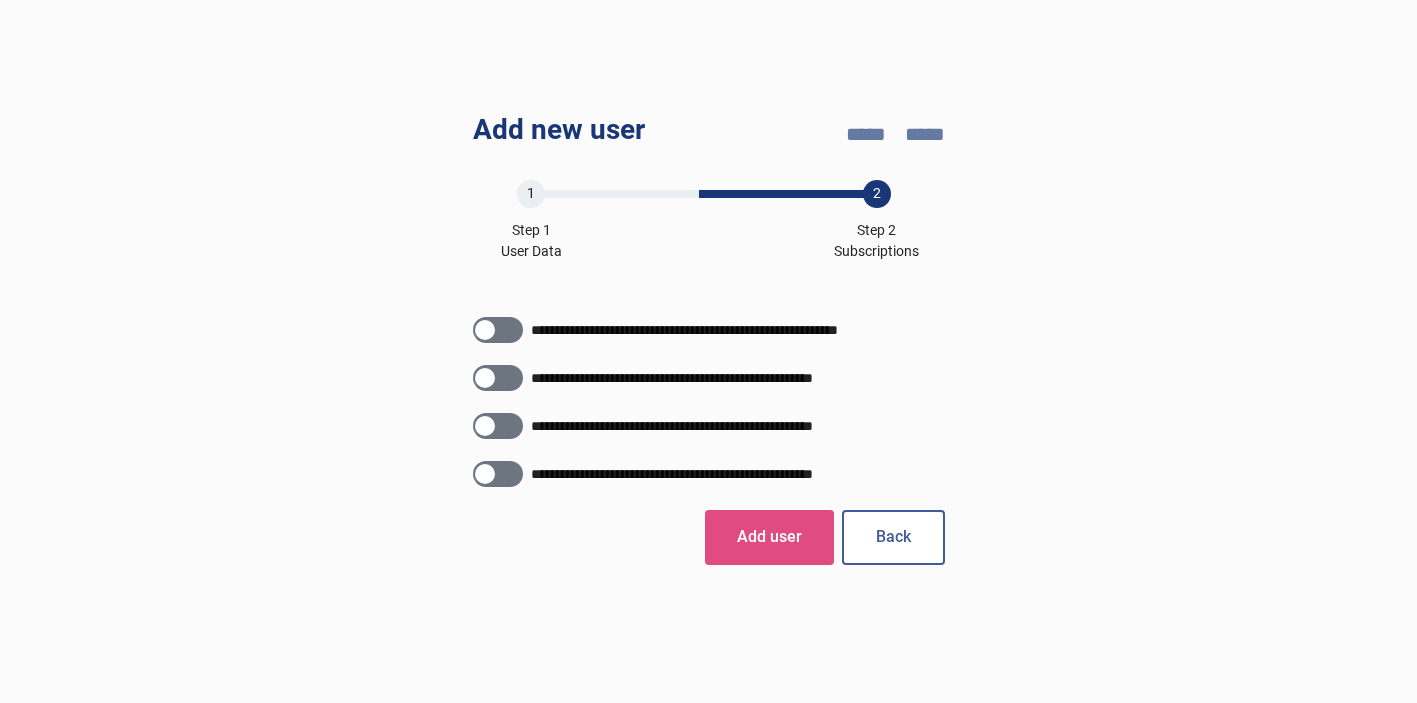 click on "Add user" at bounding box center [769, 537] 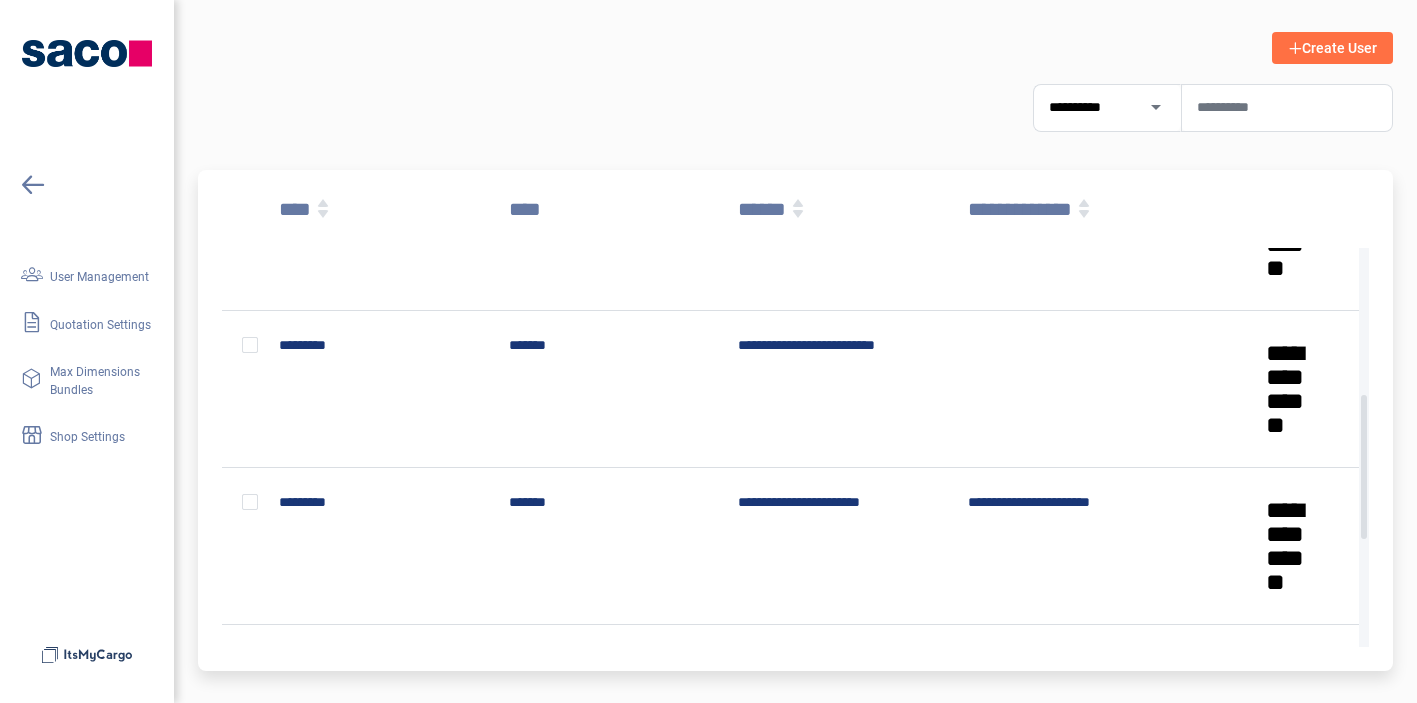 click on "add   Create User" 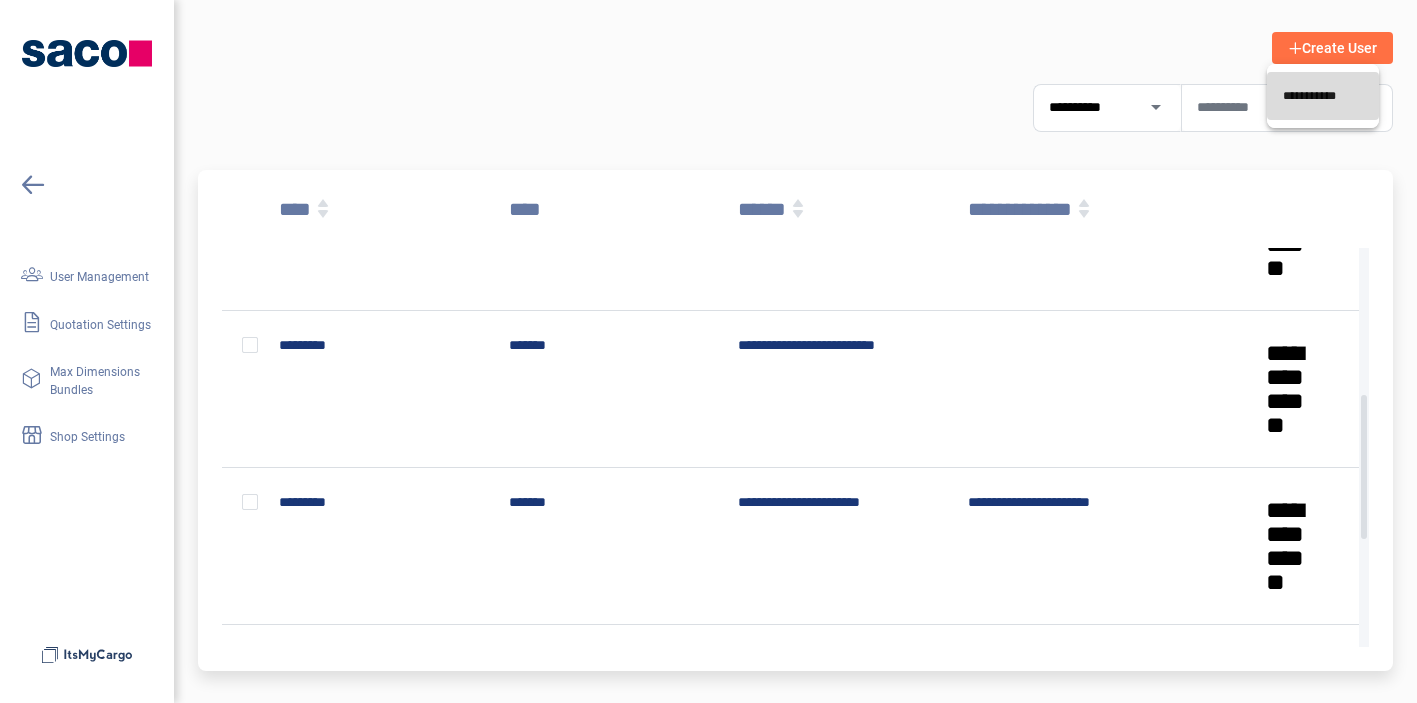 click on "**********" at bounding box center [1323, 96] 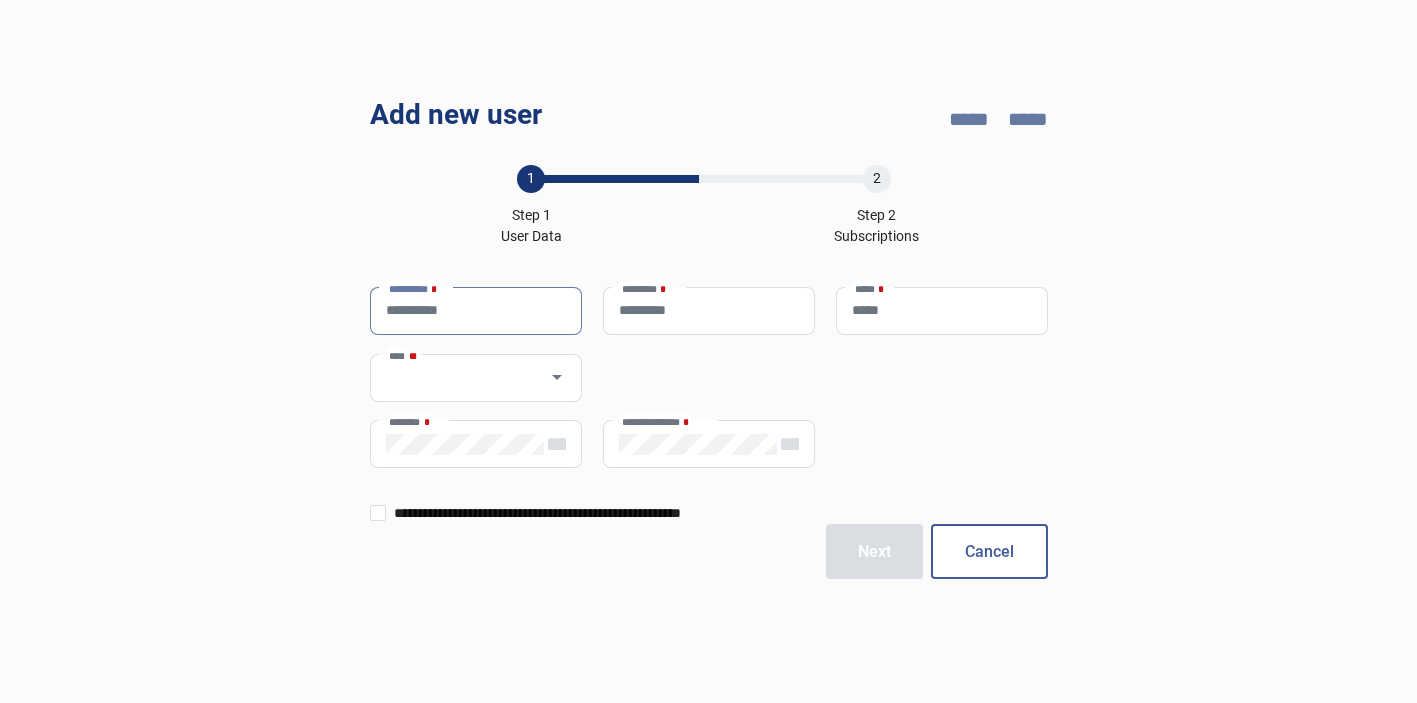 type on "**********" 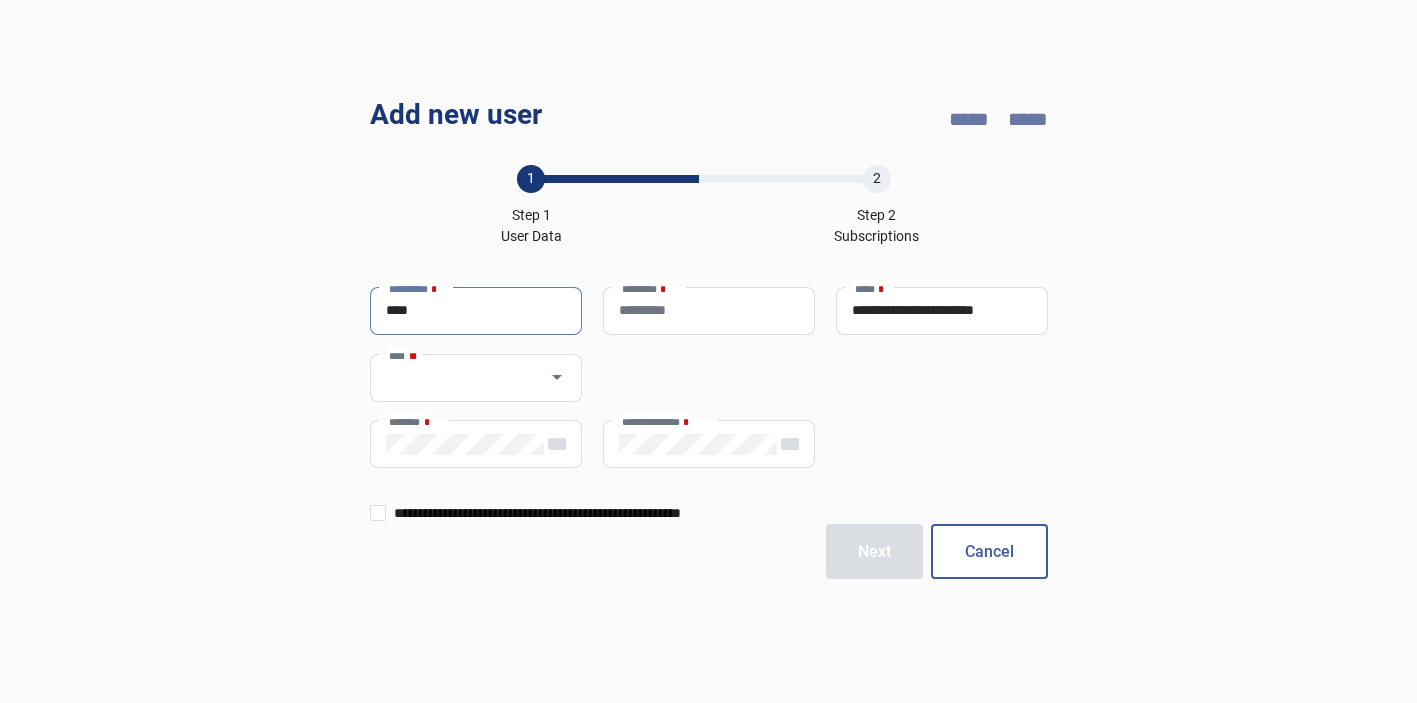 type on "****" 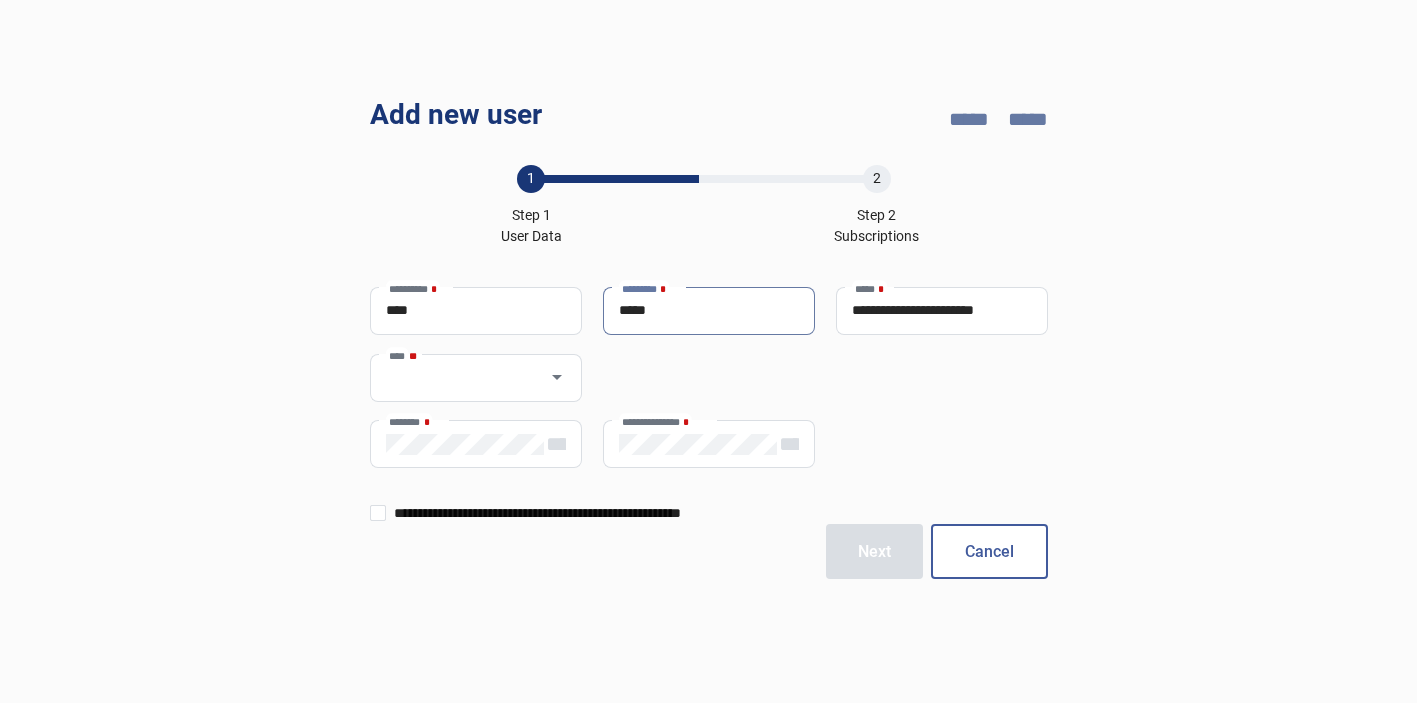 type on "*****" 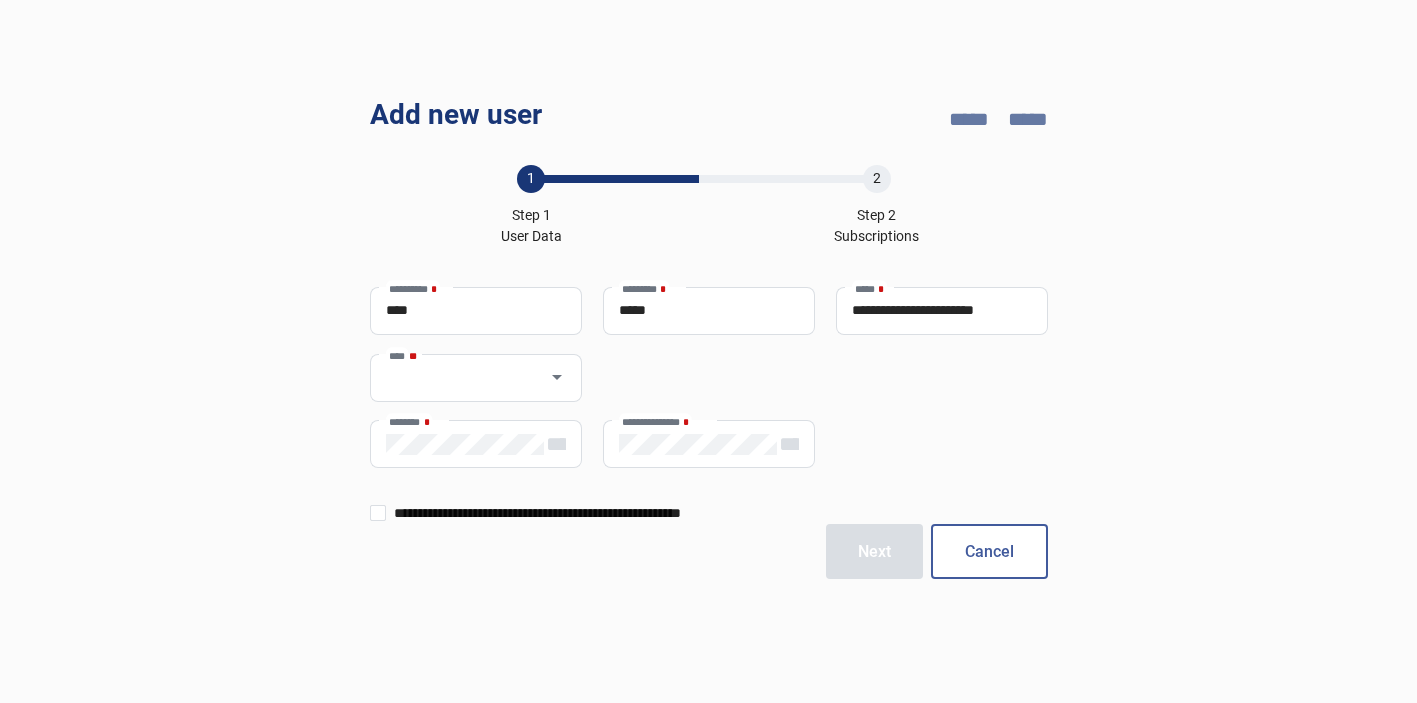 click on "**********" at bounding box center [942, 311] 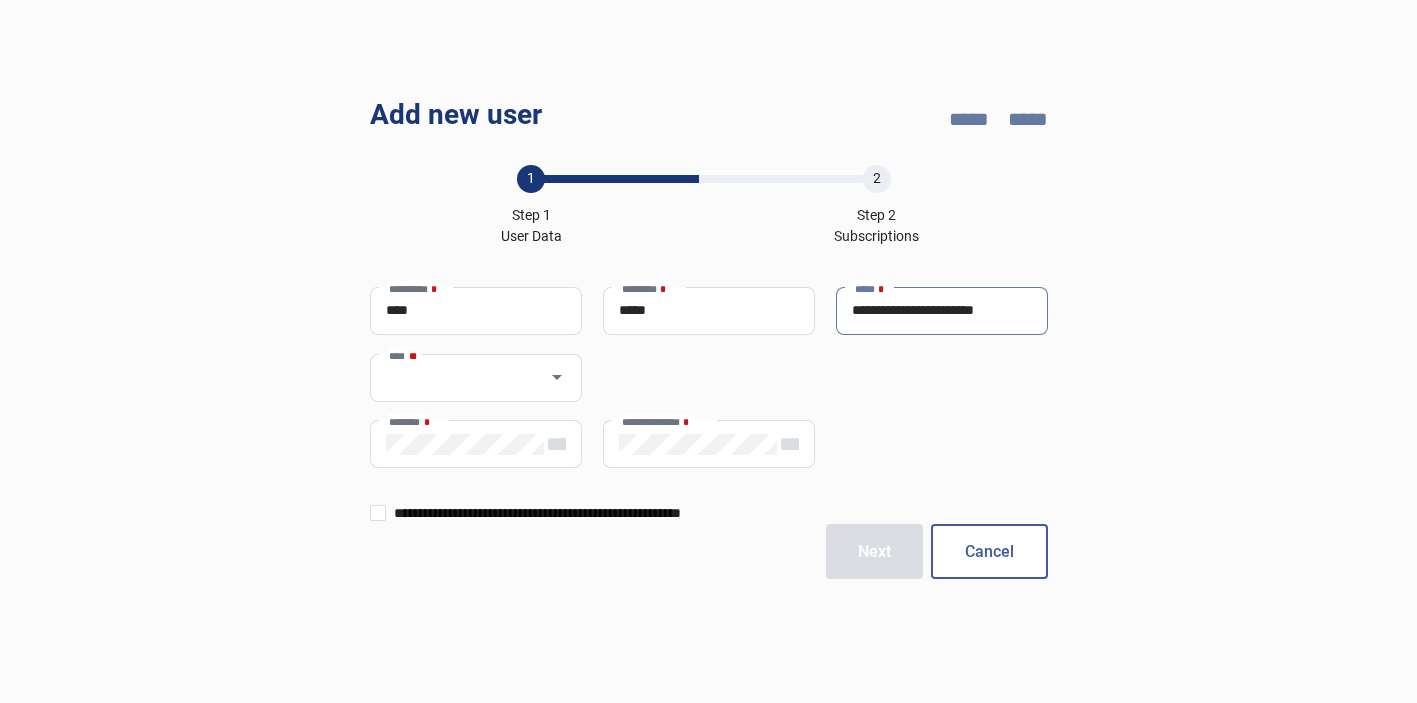 click on "**********" at bounding box center [942, 311] 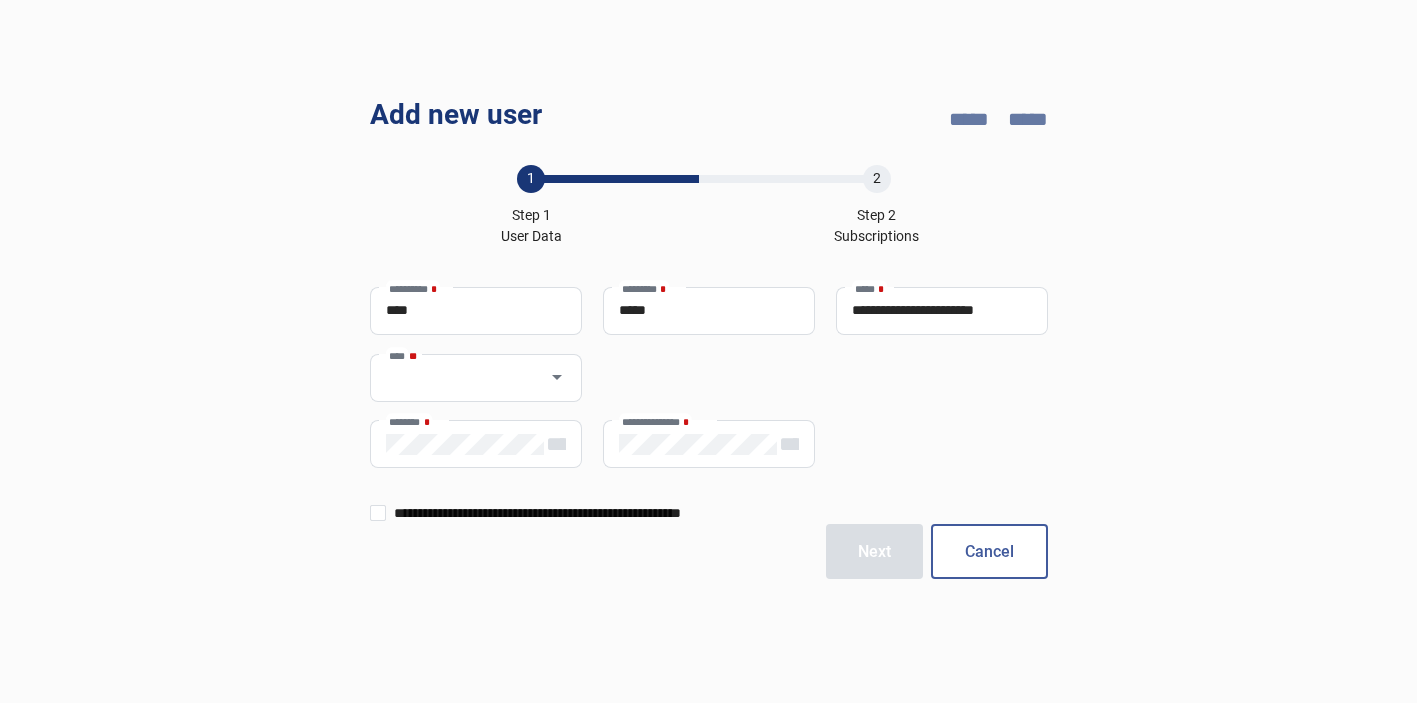 click on "**********" at bounding box center (942, 311) 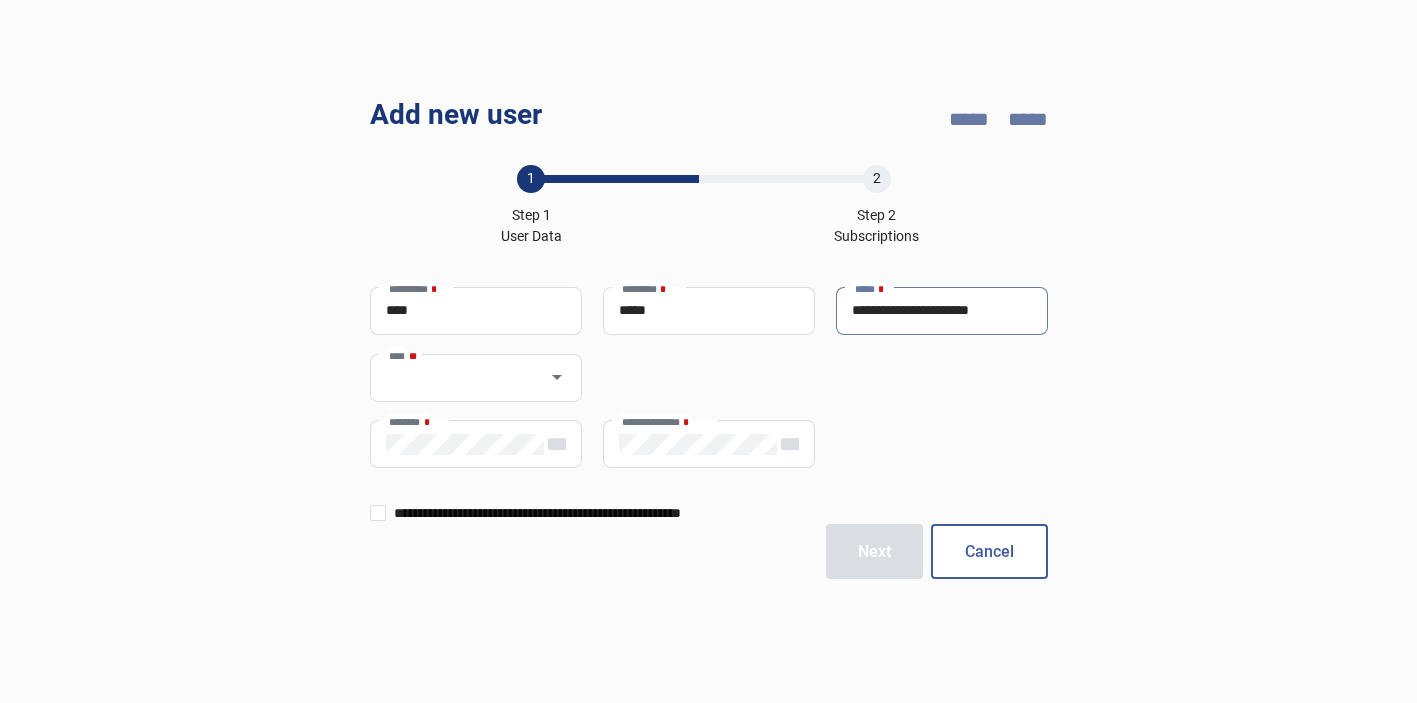 scroll, scrollTop: 0, scrollLeft: 0, axis: both 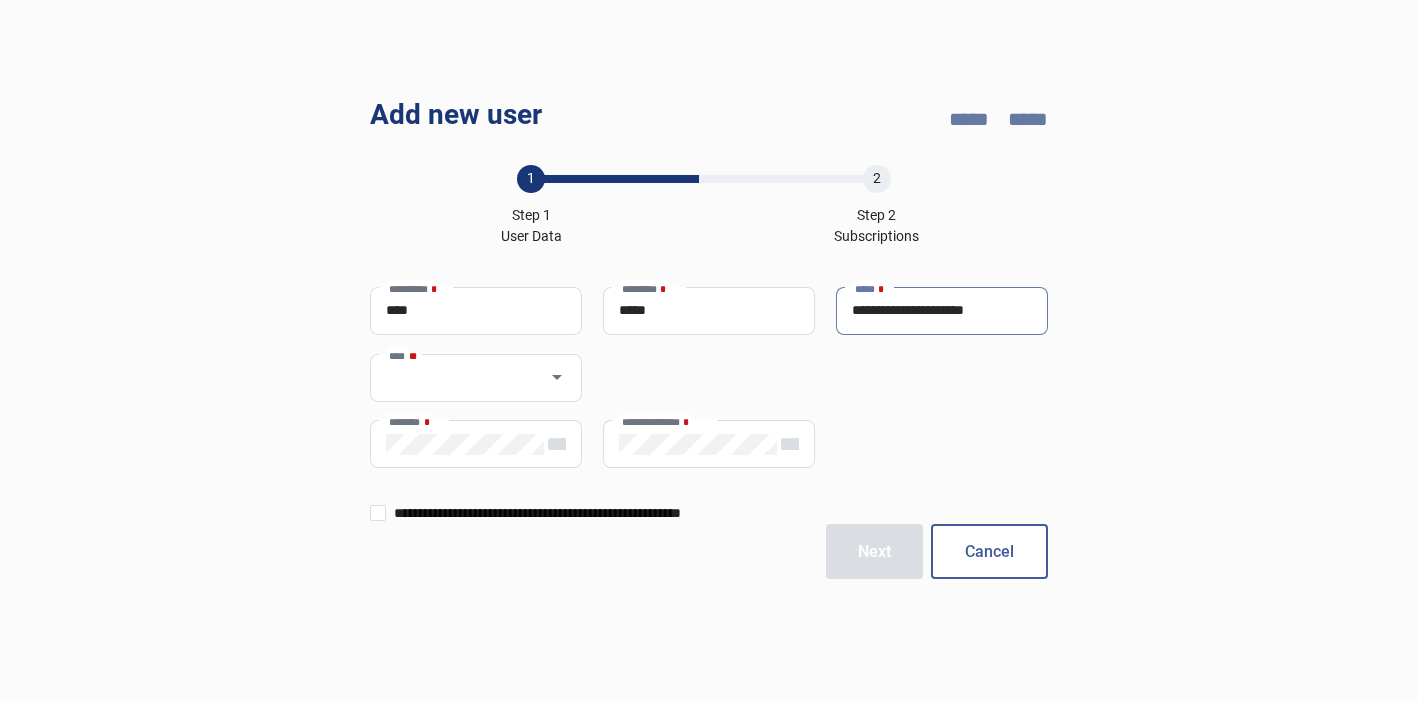 click on "**********" at bounding box center (942, 310) 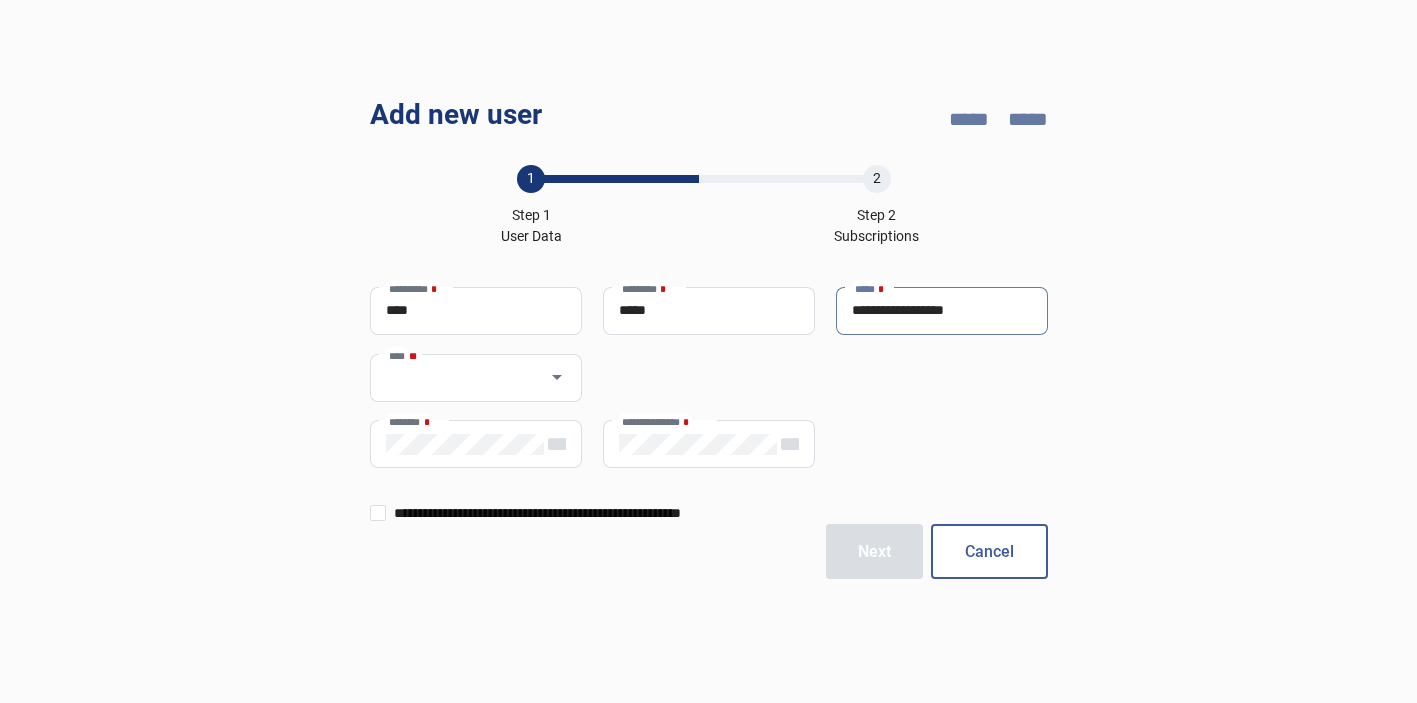 type on "**********" 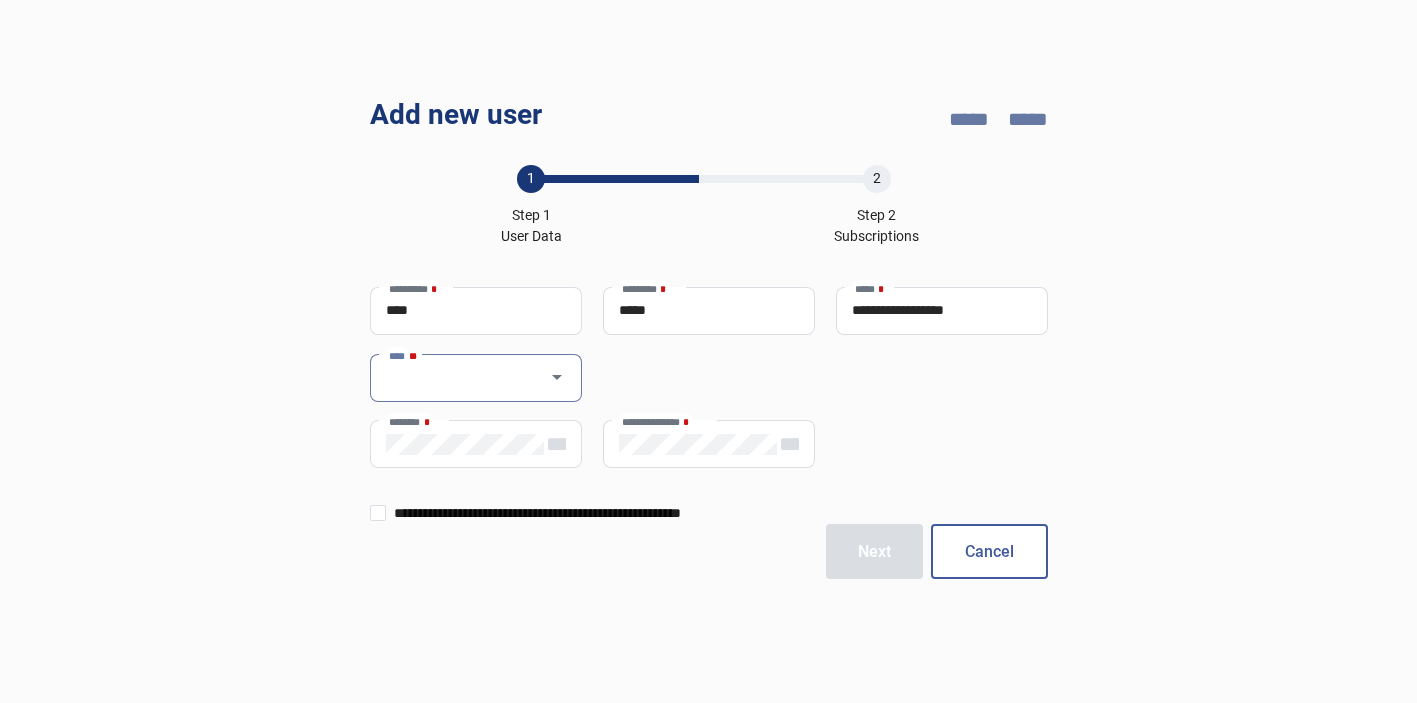 click at bounding box center (547, 378) 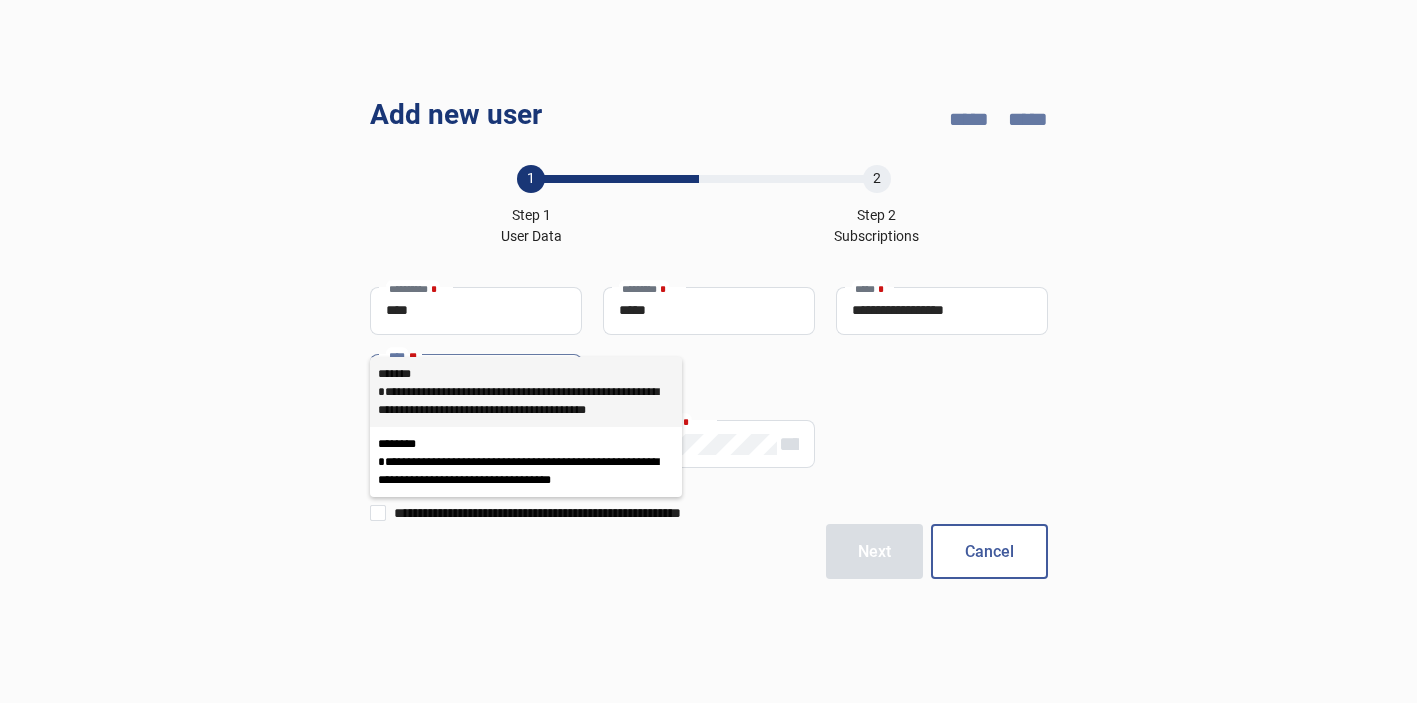 click on "**********" at bounding box center [526, 401] 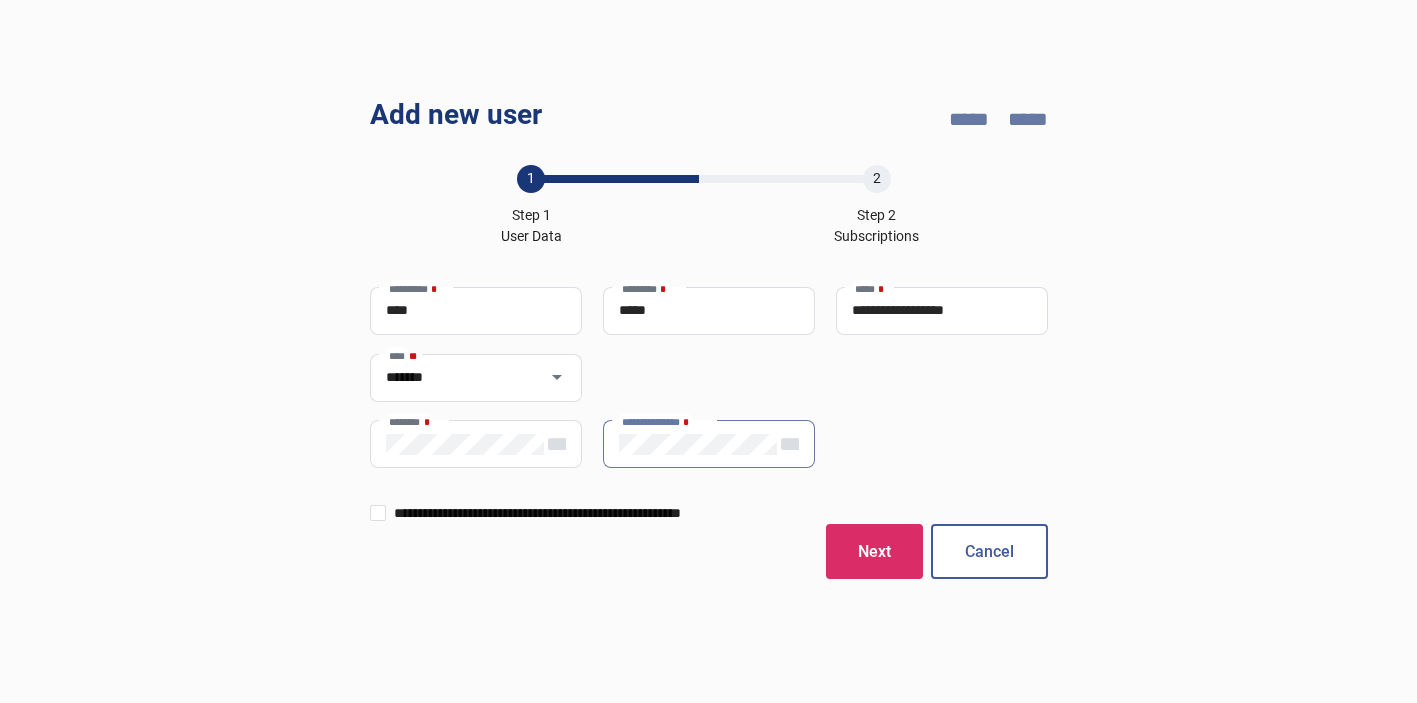 click at bounding box center (378, 513) 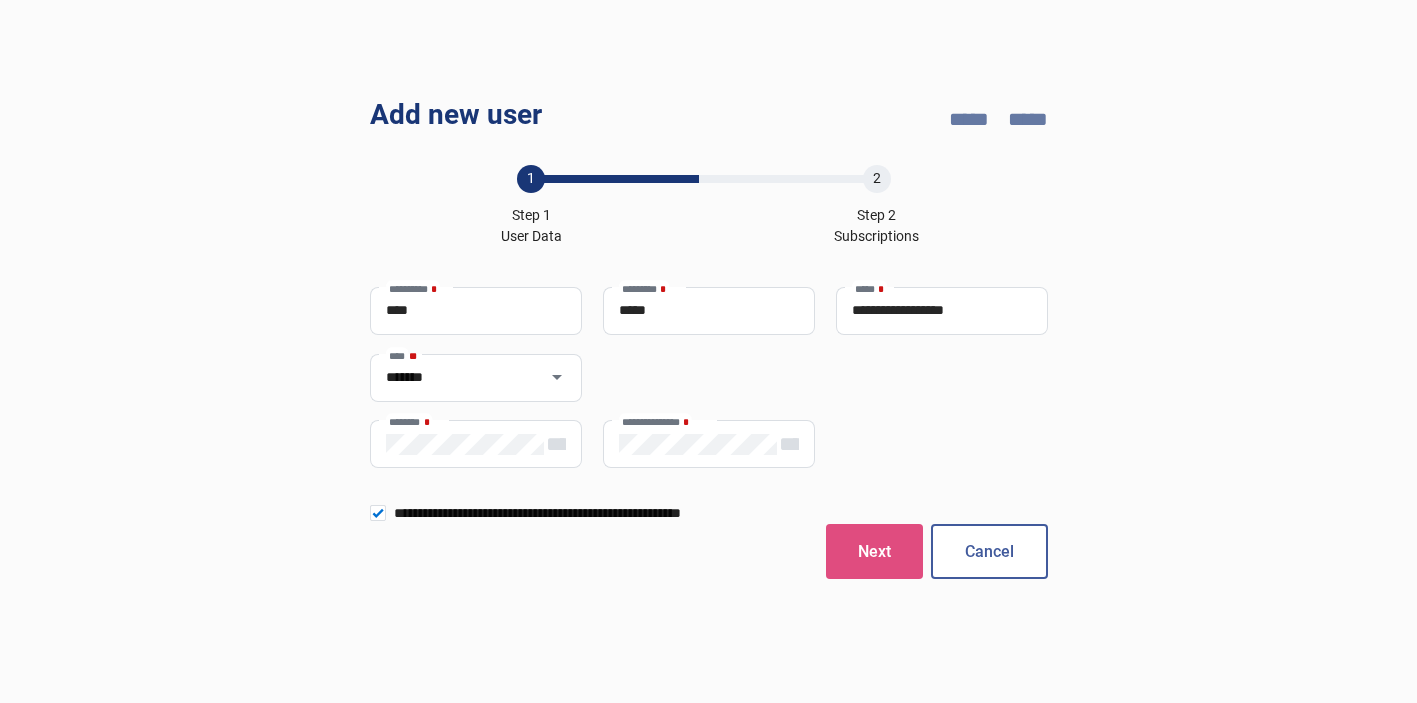 click on "Next" at bounding box center [874, 551] 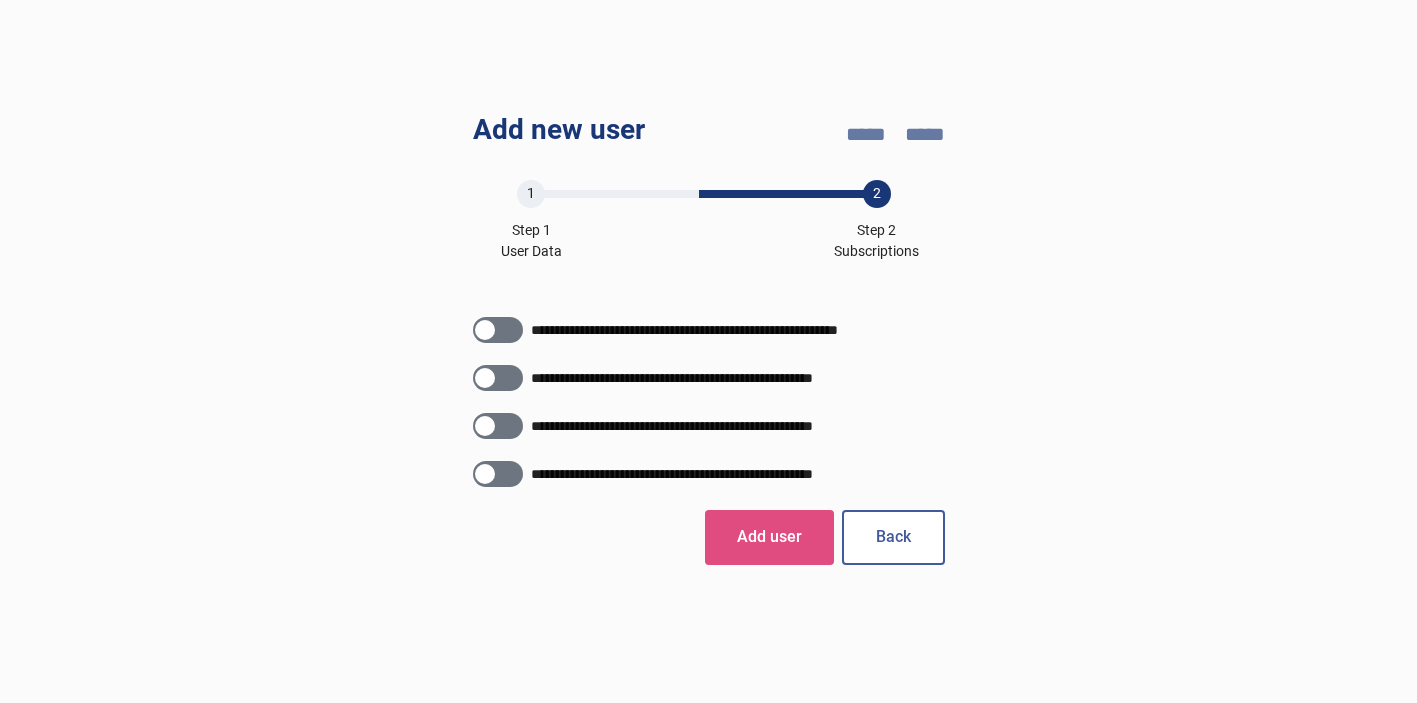click on "Add user" at bounding box center (769, 537) 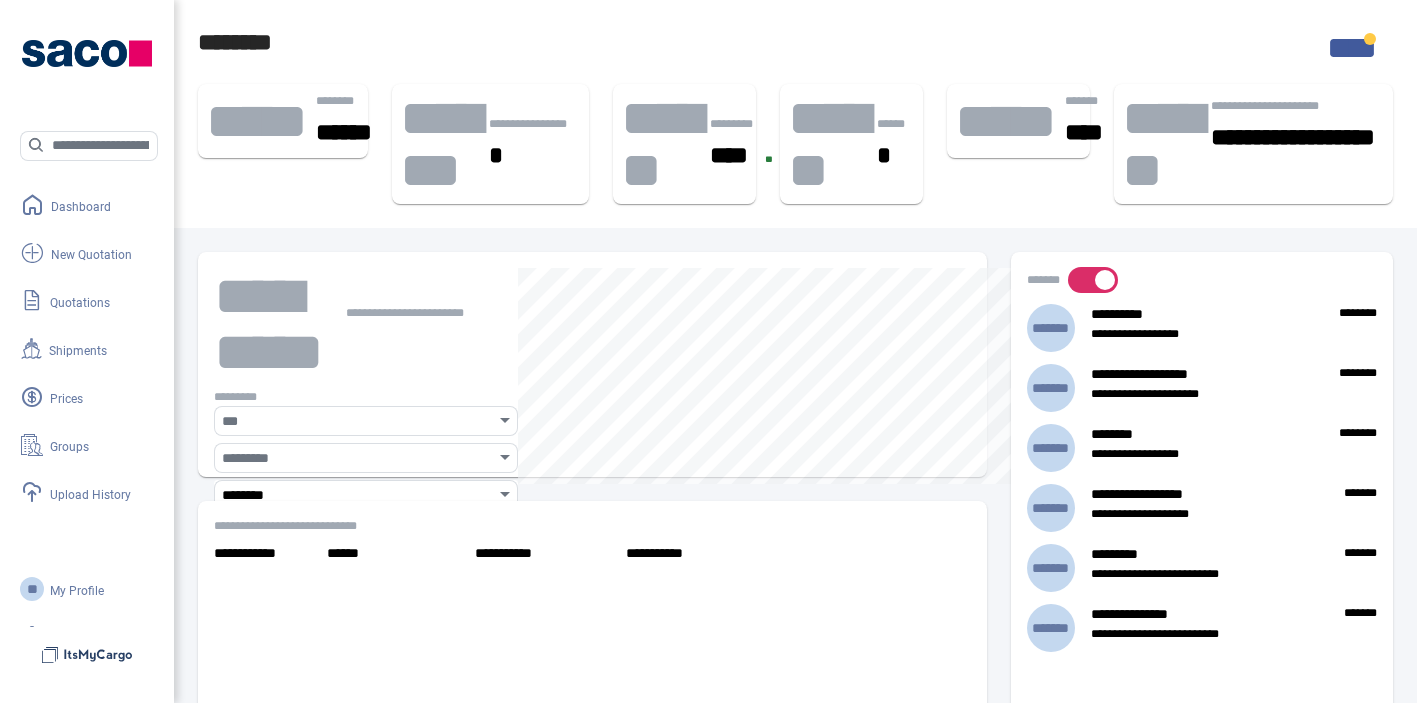 scroll, scrollTop: 0, scrollLeft: 0, axis: both 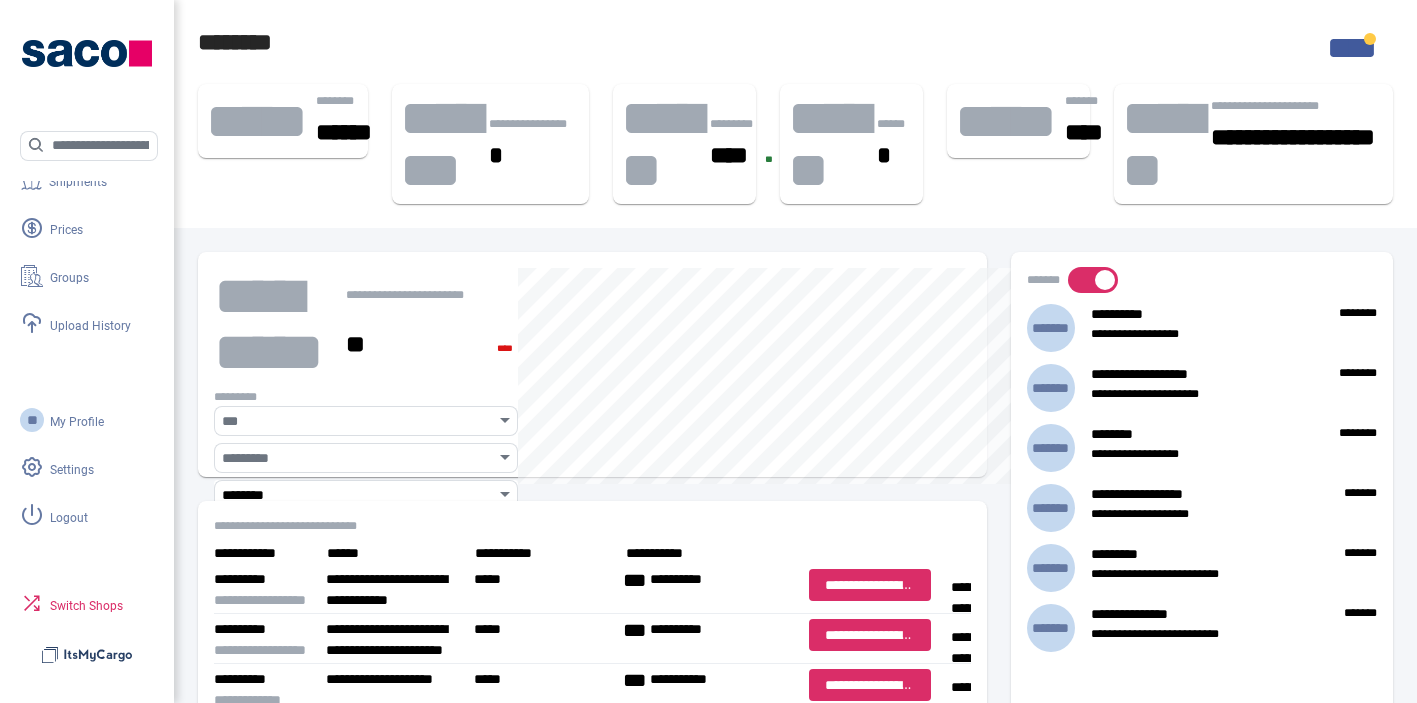 click on "Switch Shops" at bounding box center (86, 606) 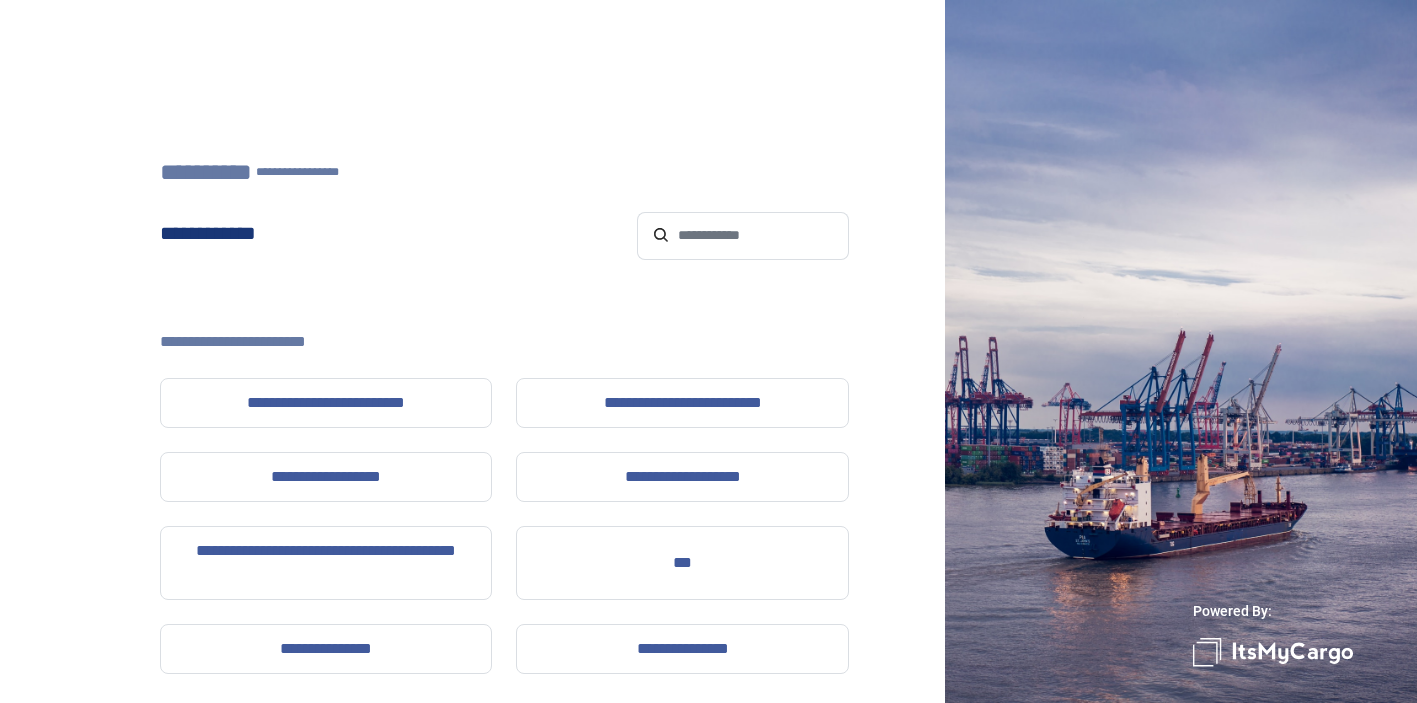 click on "**********" 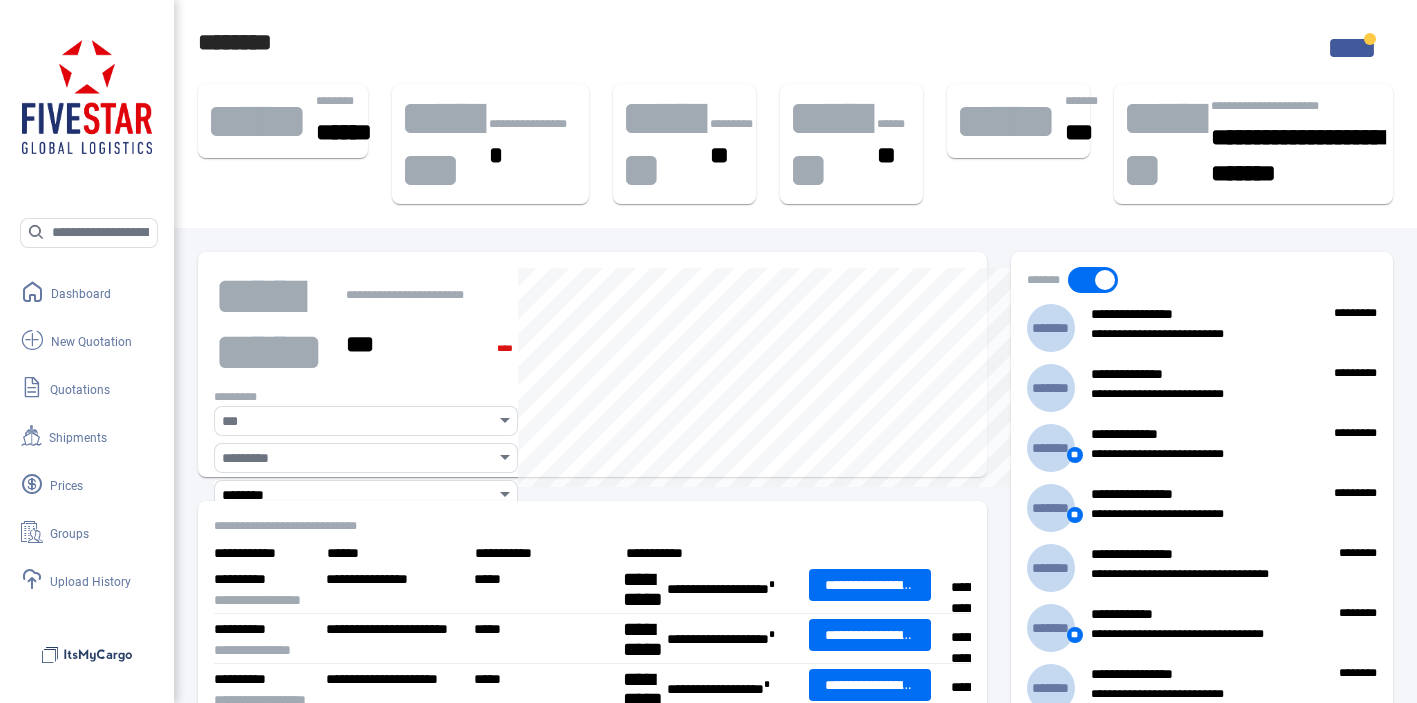 click on "home  Dashboard add_new  New Quotation paper_text  Quotations ship  Shipments currency  Prices group   Groups  upload_file  Upload History ** My Profile cog  Settings logout  Logout" at bounding box center (66, 532) 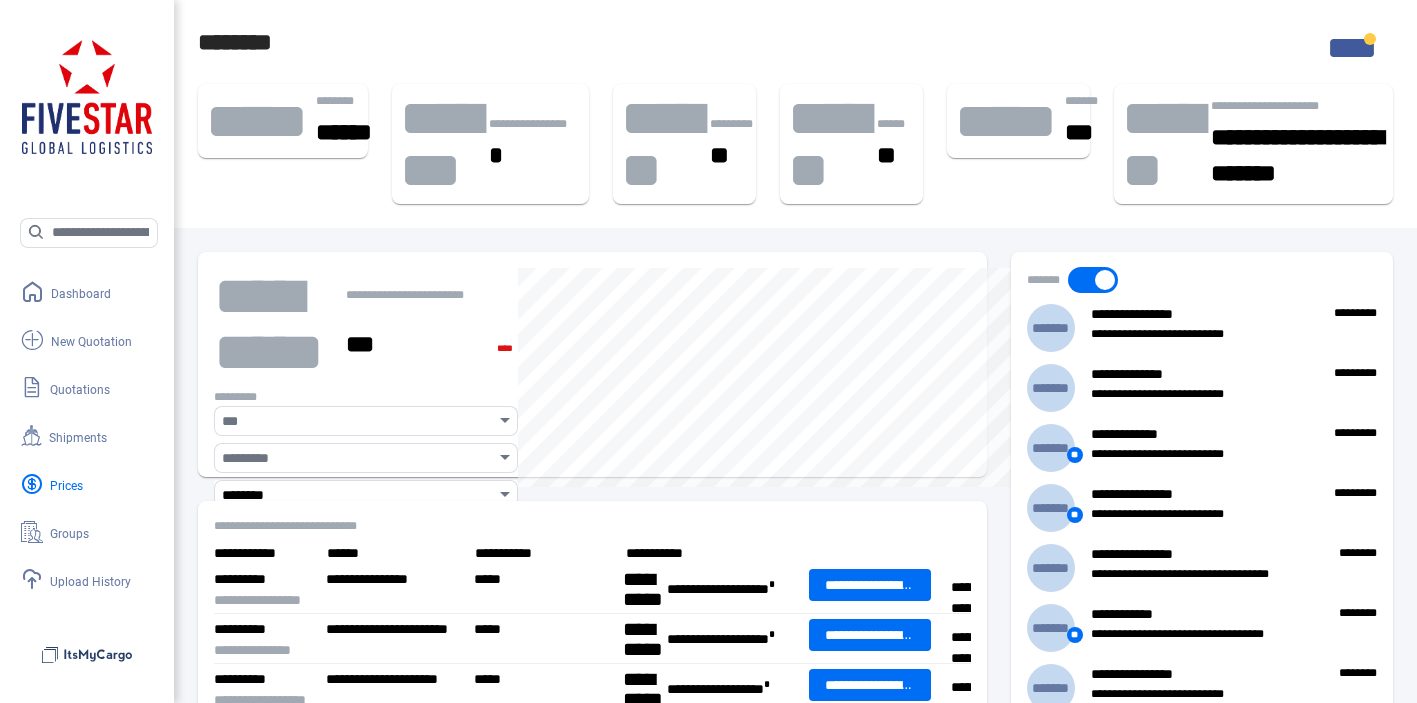 click on "Prices" at bounding box center [66, 486] 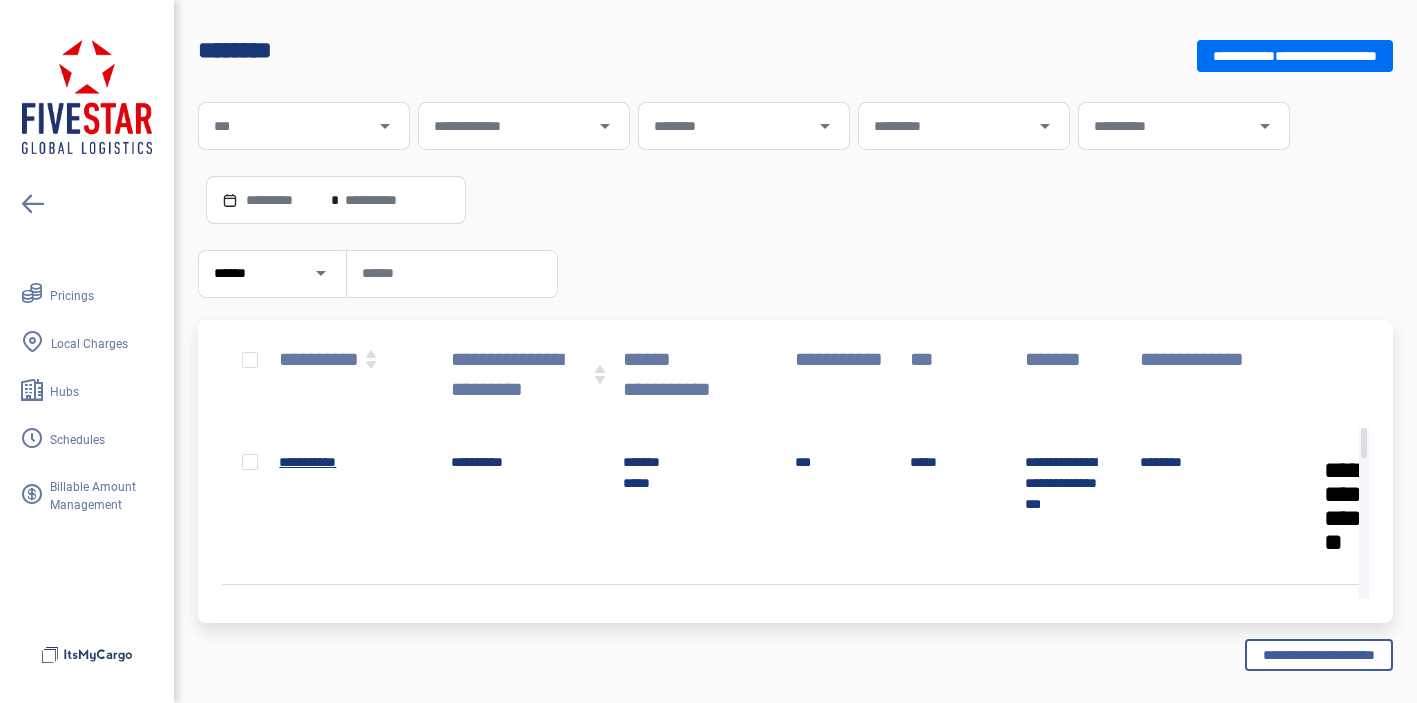 click on "back_arrow  coins  Pricings map_pin  Local Charges hubs  Hubs time  Schedules currency  Billable Amount Management" at bounding box center (87, 391) 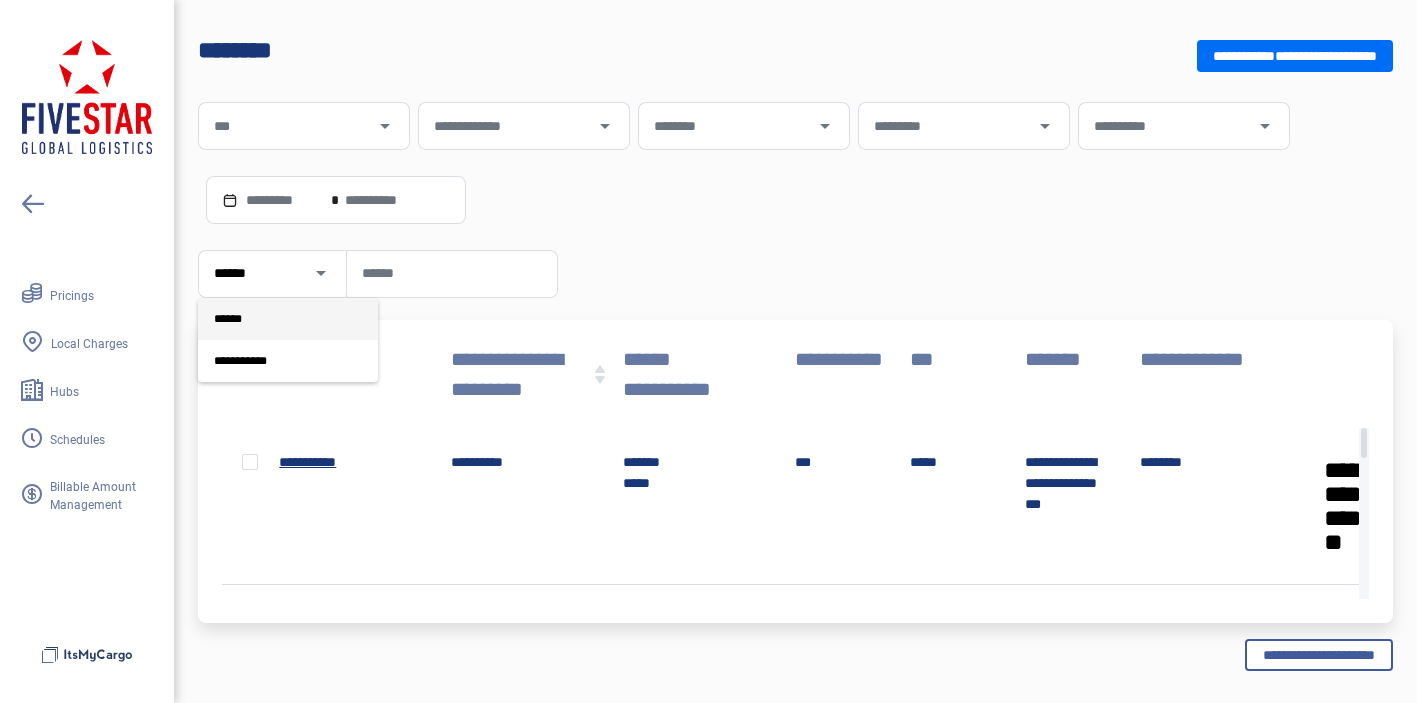 click on "**********" at bounding box center [272, 361] 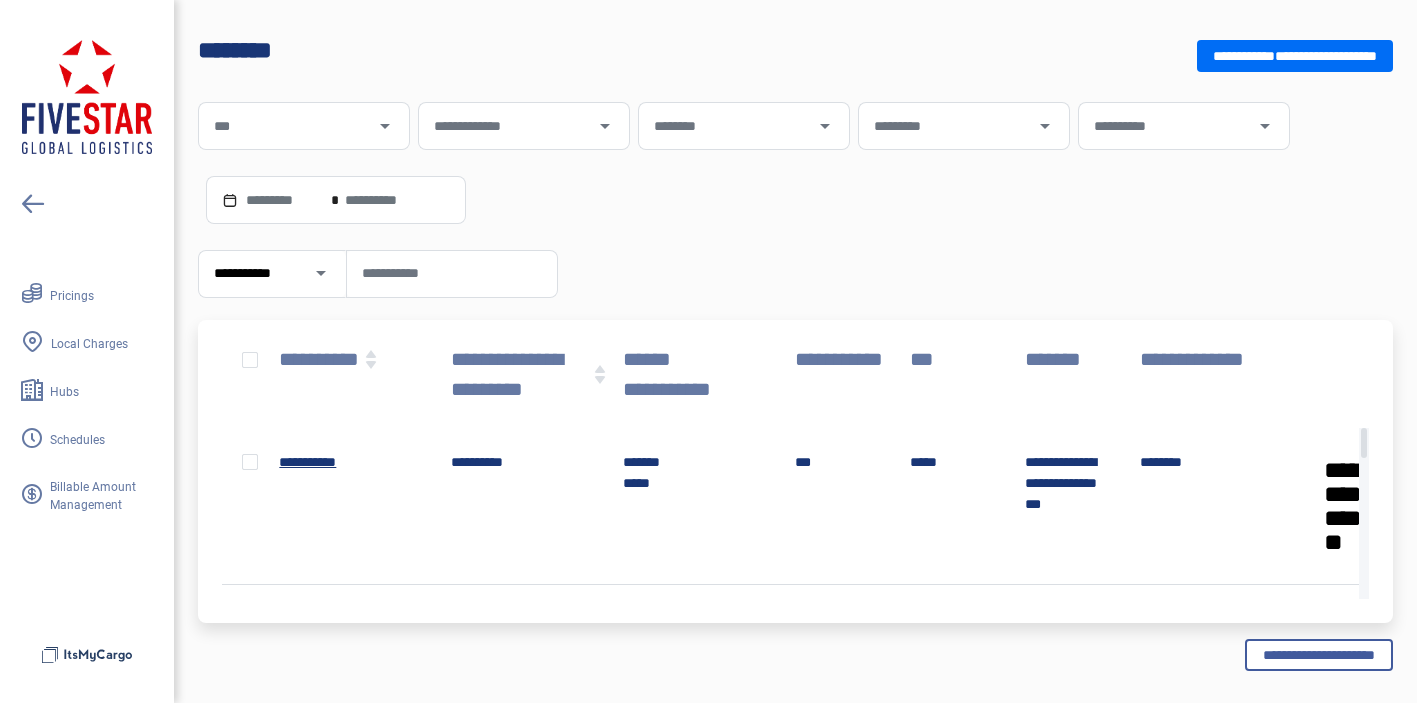 click at bounding box center [452, 273] 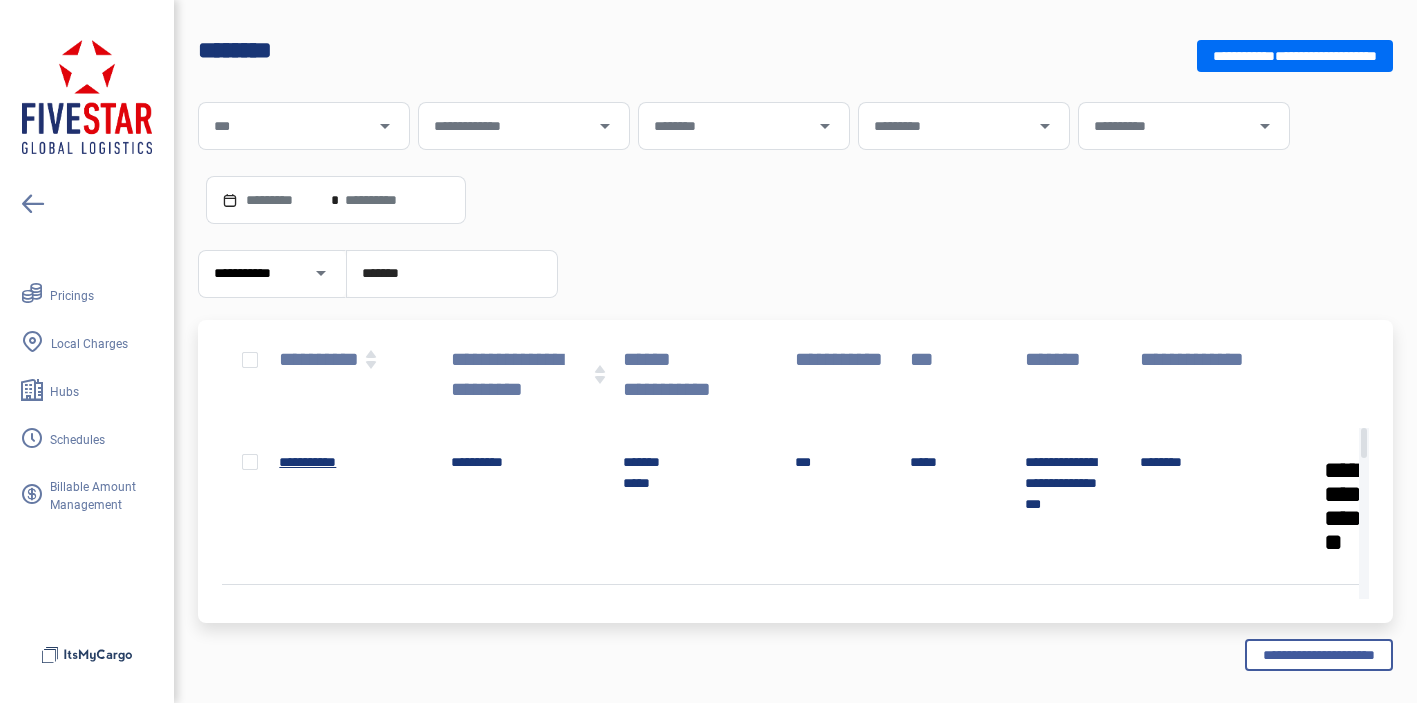 type on "*******" 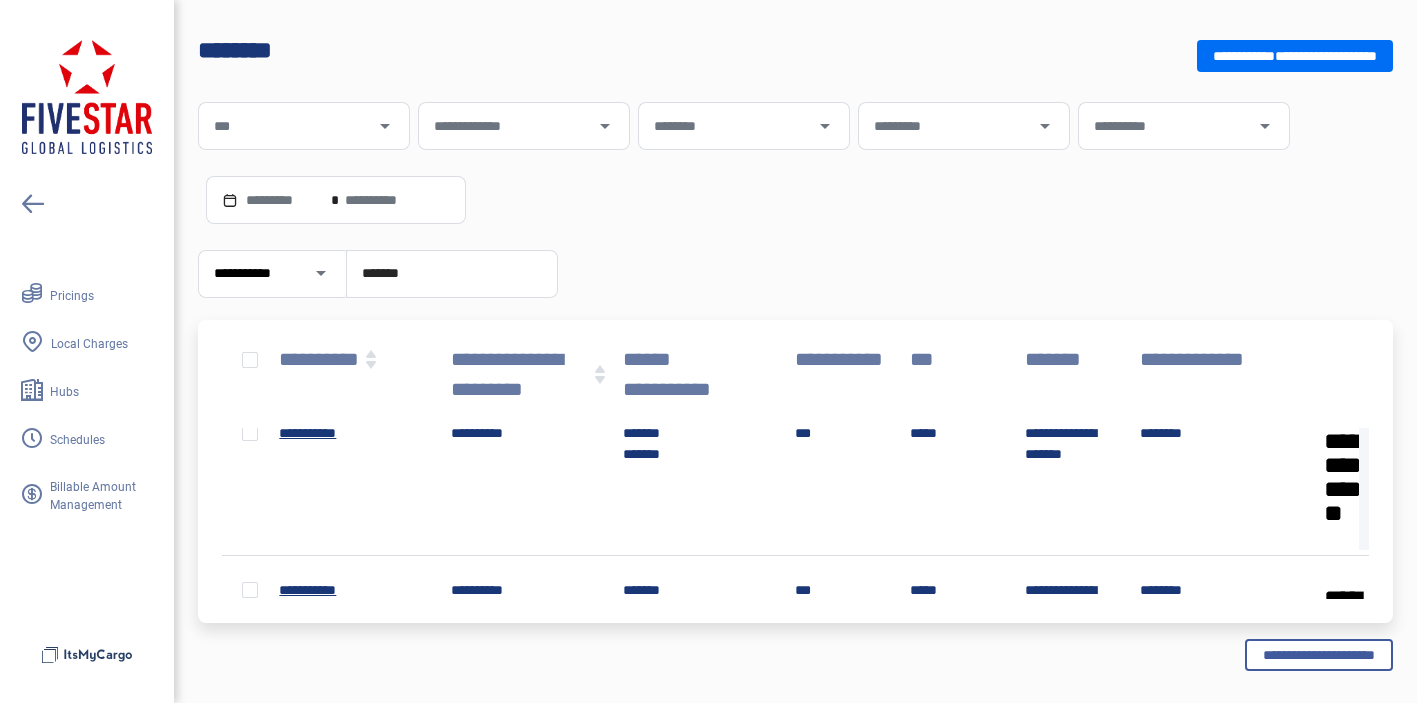 scroll, scrollTop: 0, scrollLeft: 0, axis: both 